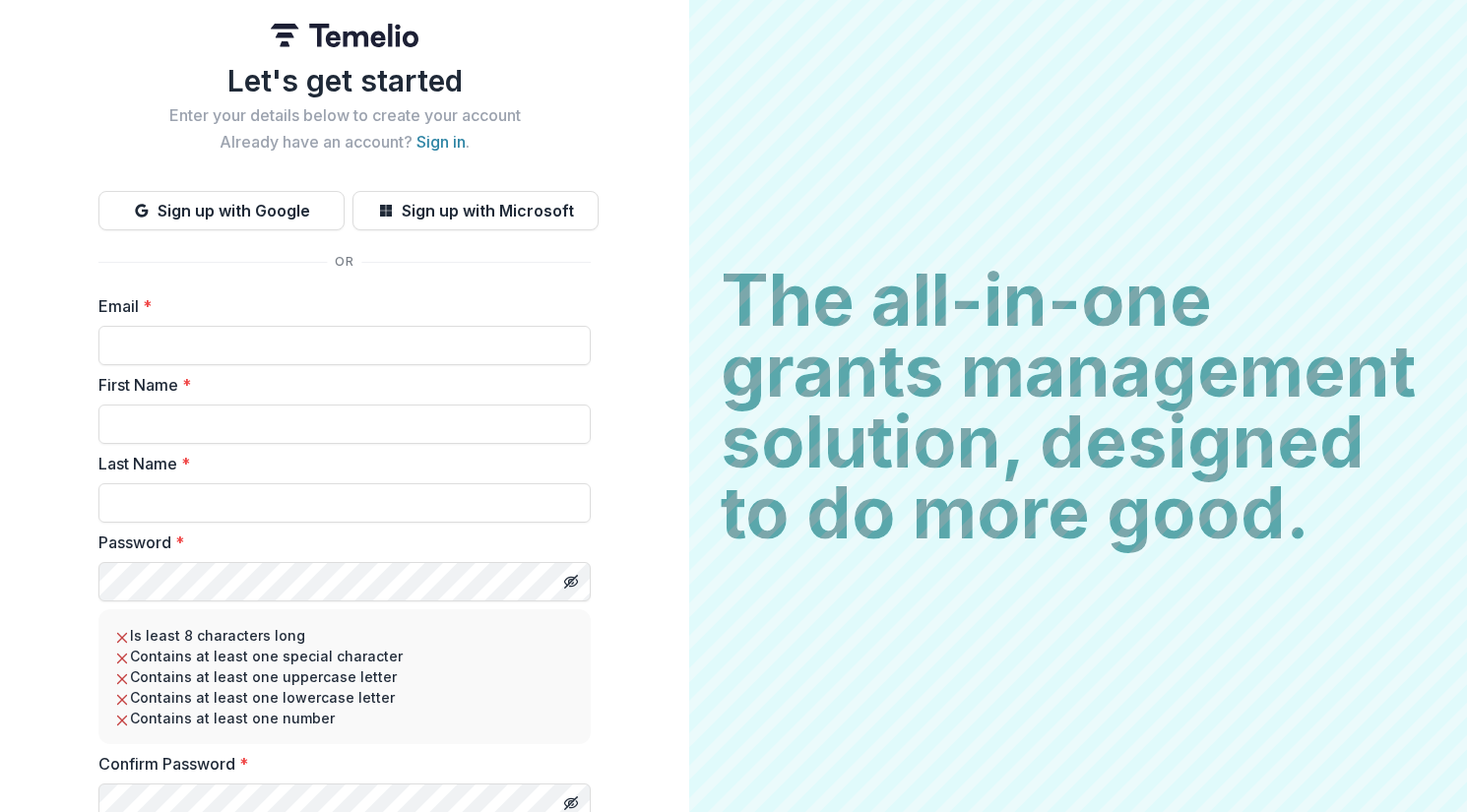 scroll, scrollTop: 0, scrollLeft: 0, axis: both 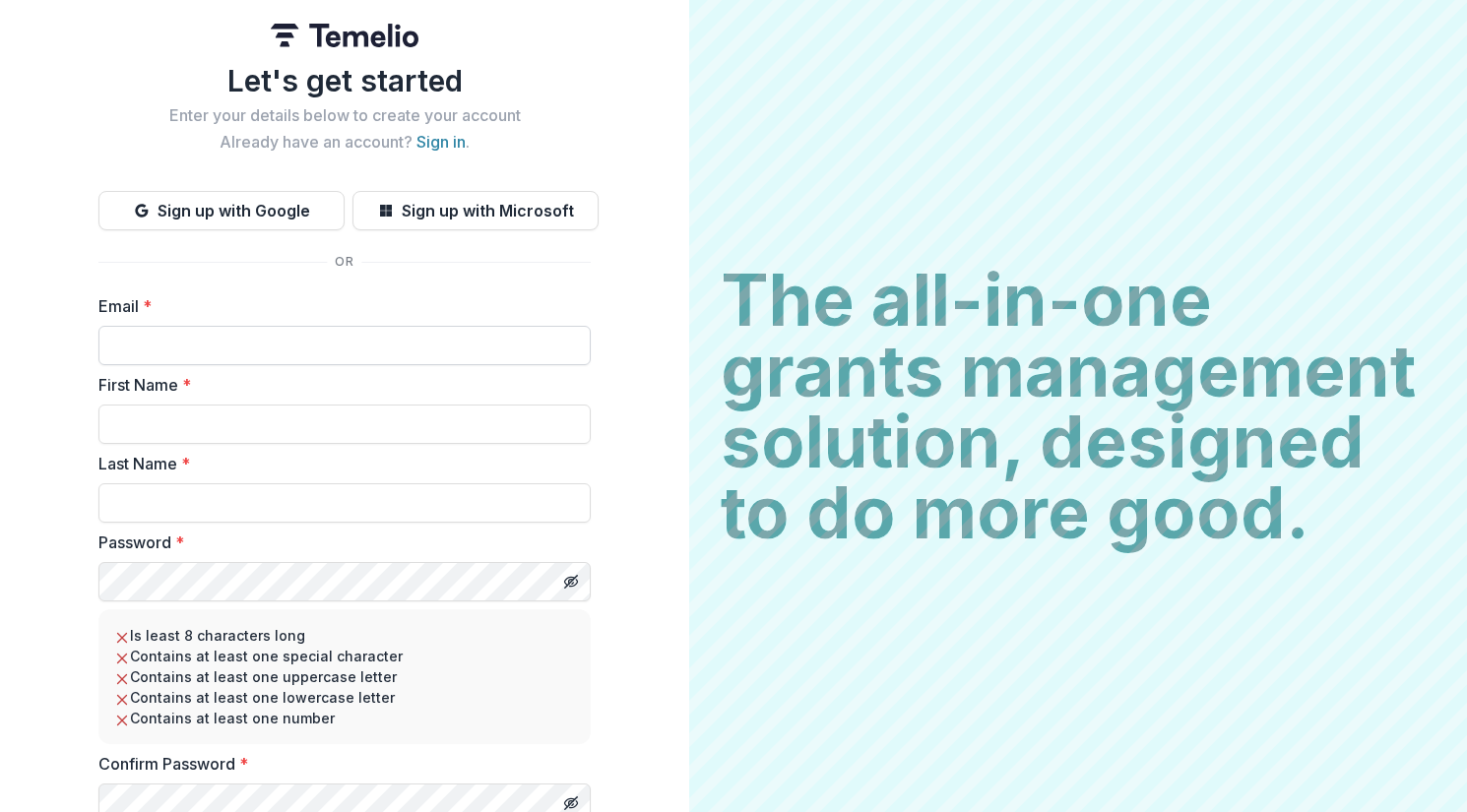 click on "Email *" at bounding box center (345, 345) 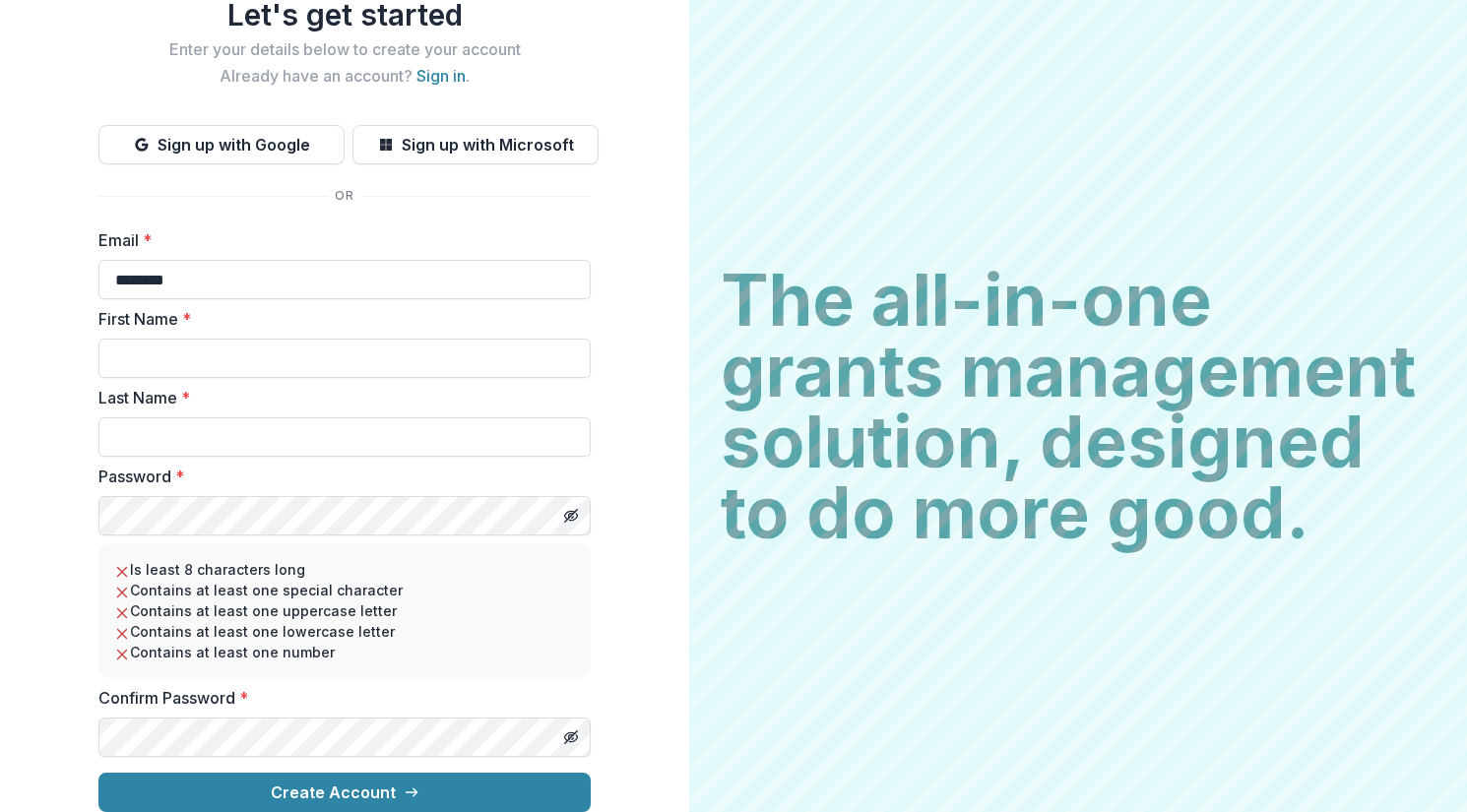 scroll, scrollTop: 0, scrollLeft: 0, axis: both 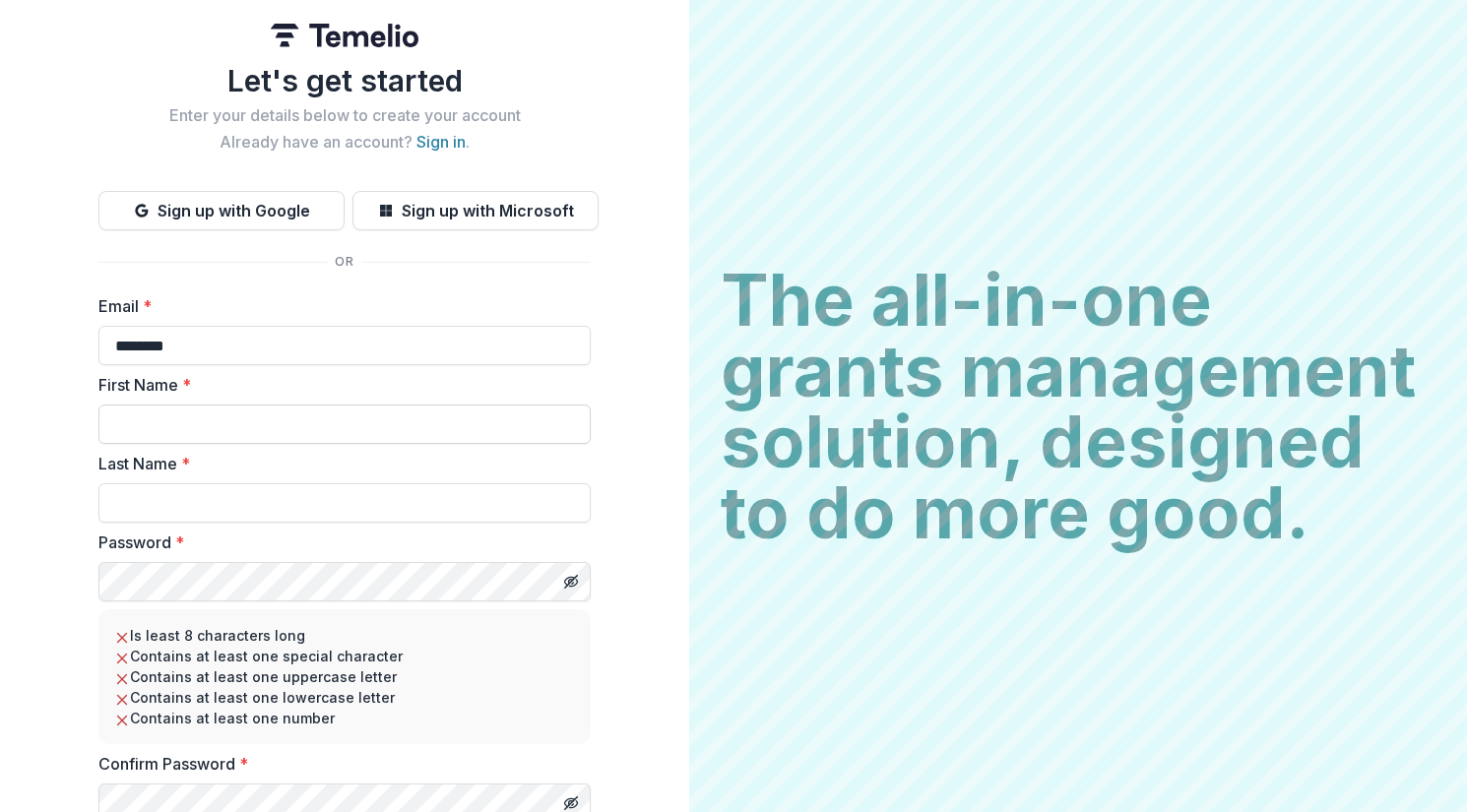 type on "********" 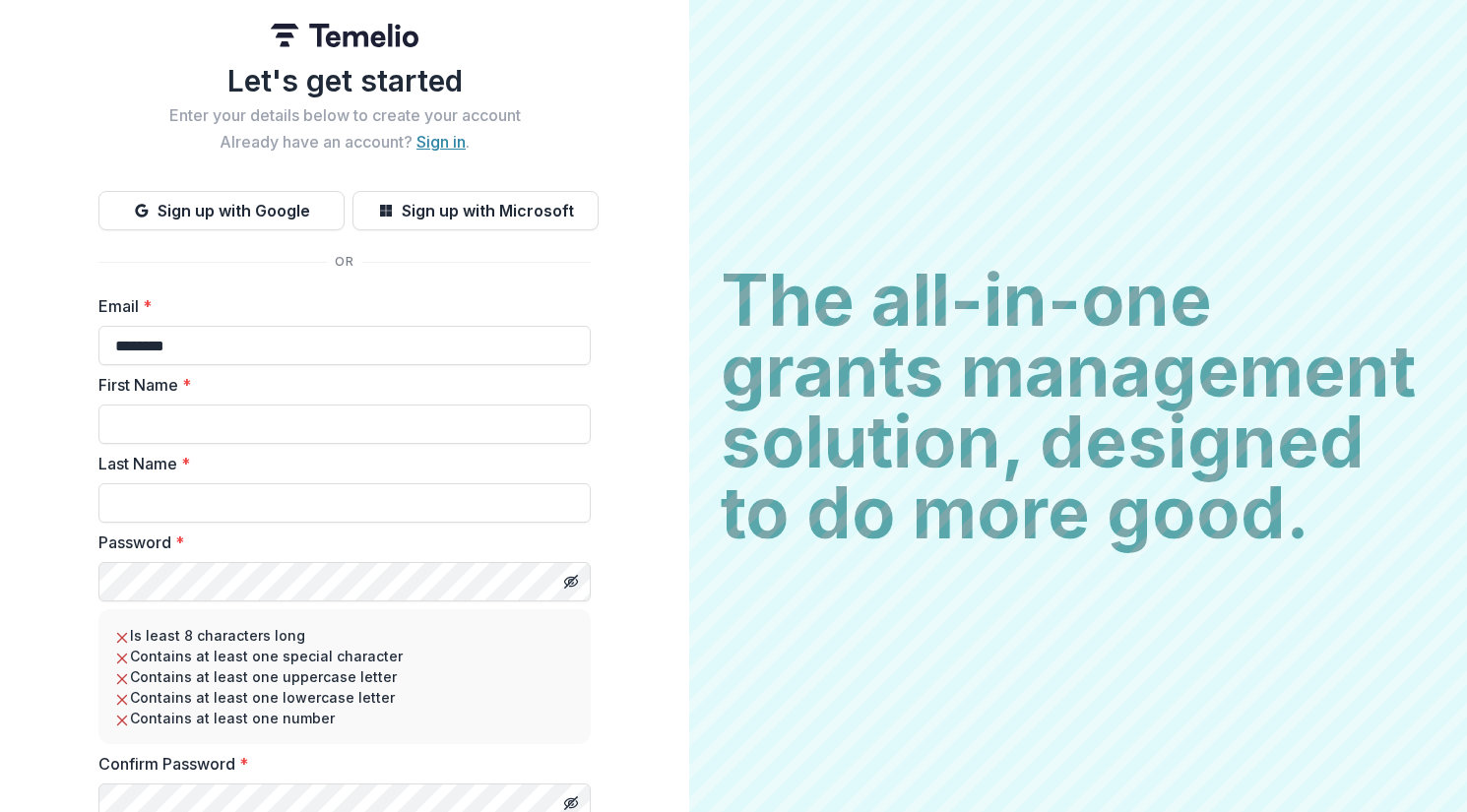 click on "Sign in" at bounding box center [441, 142] 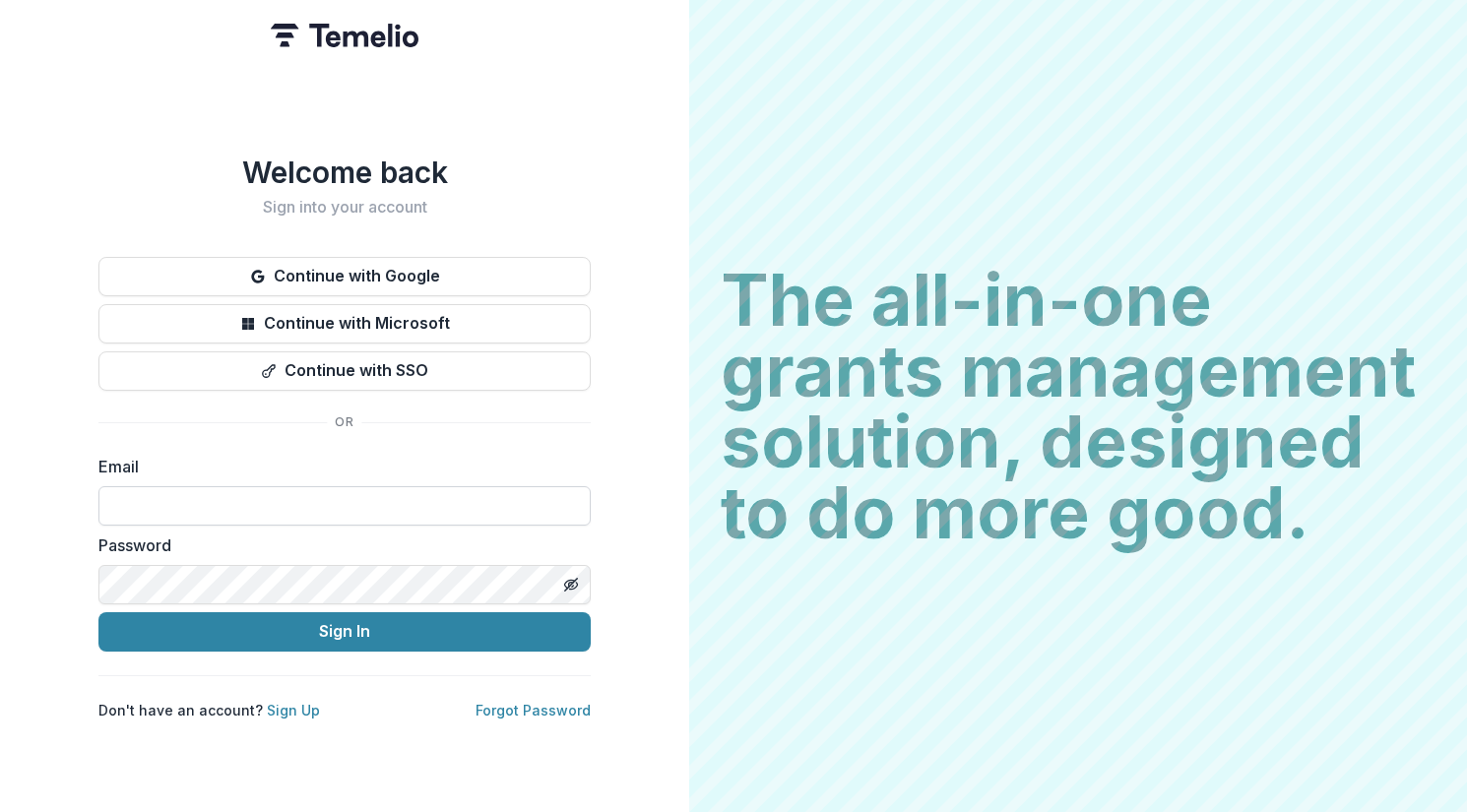 click at bounding box center (345, 506) 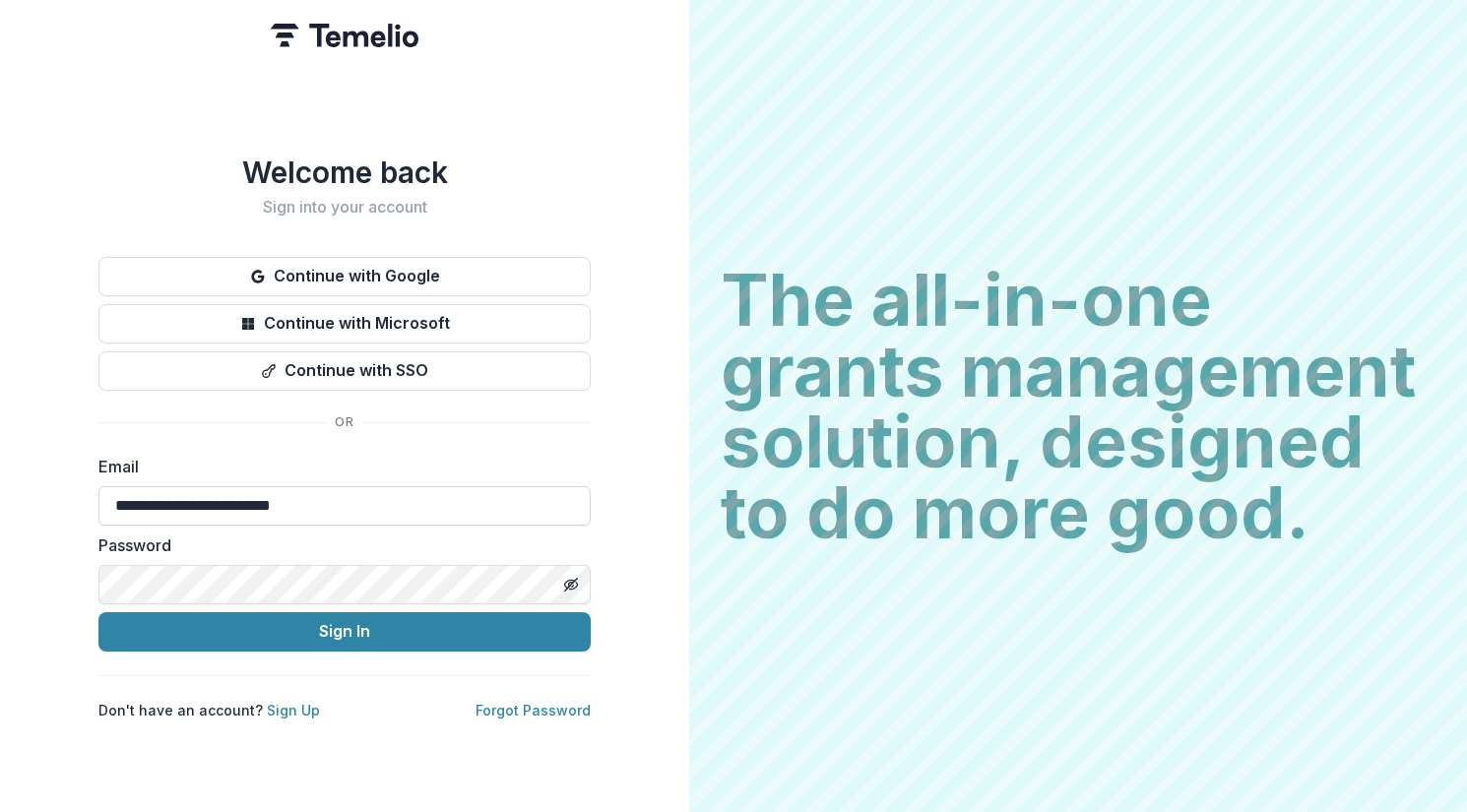 type on "**********" 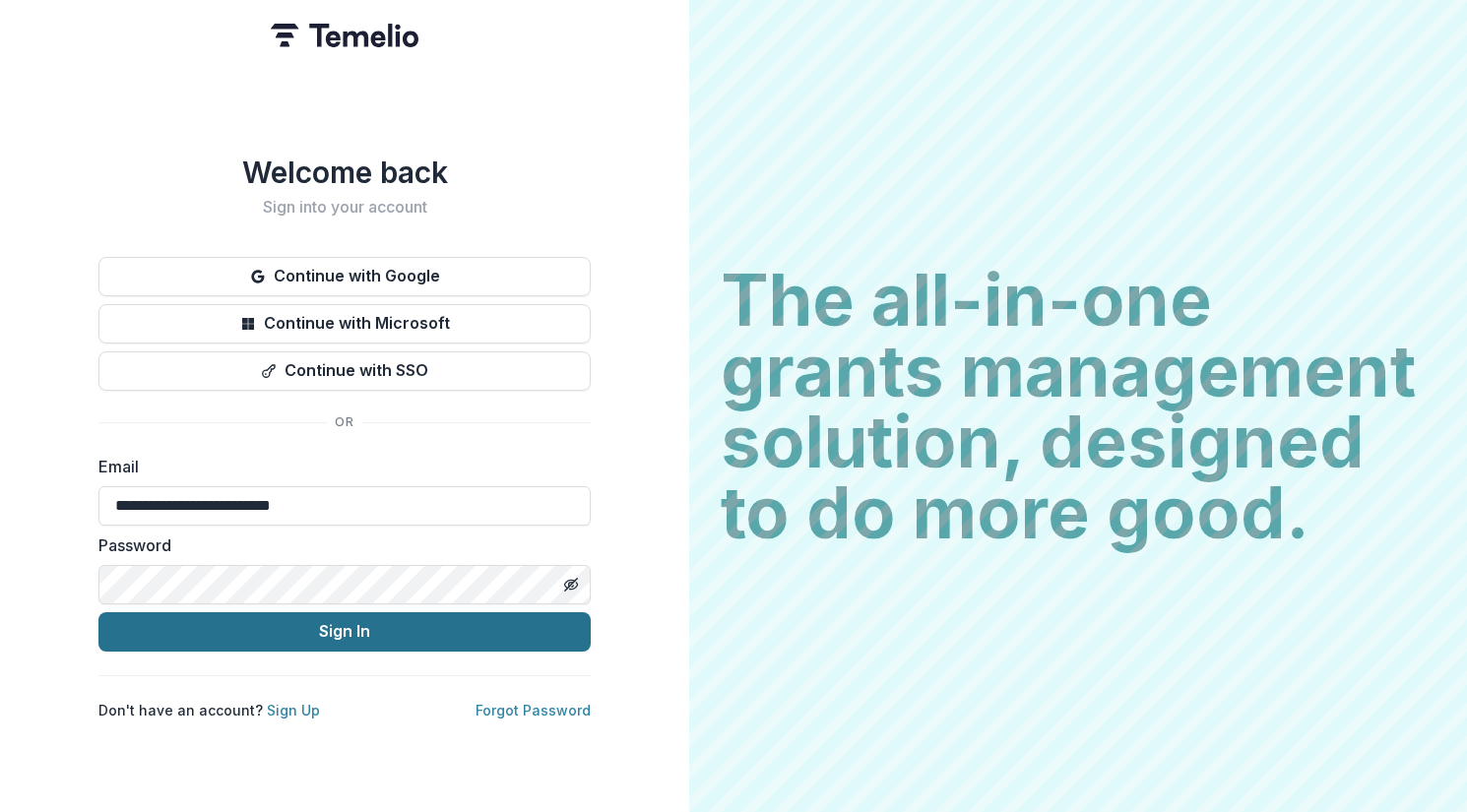 click on "Sign In" at bounding box center (345, 632) 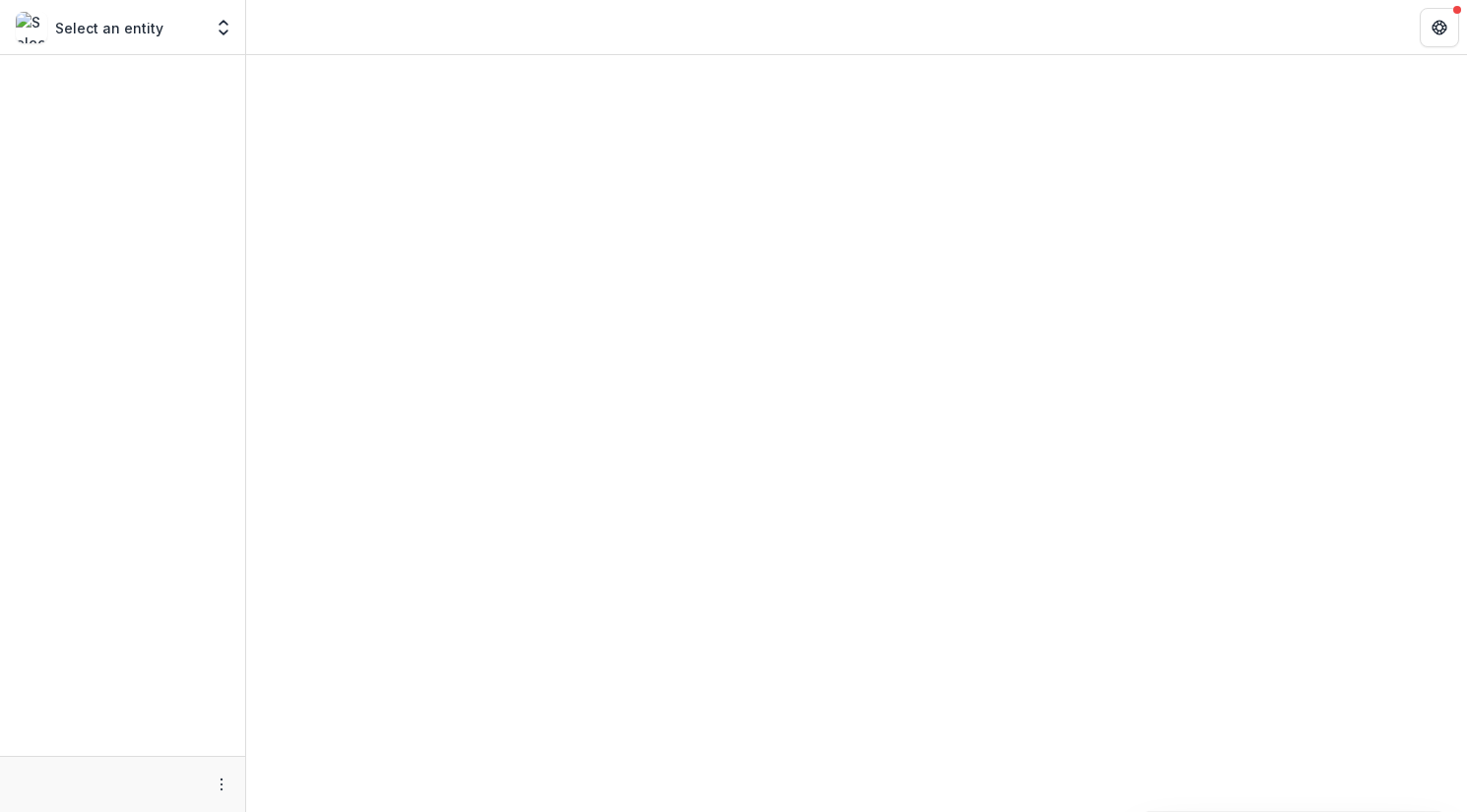 scroll, scrollTop: 0, scrollLeft: 0, axis: both 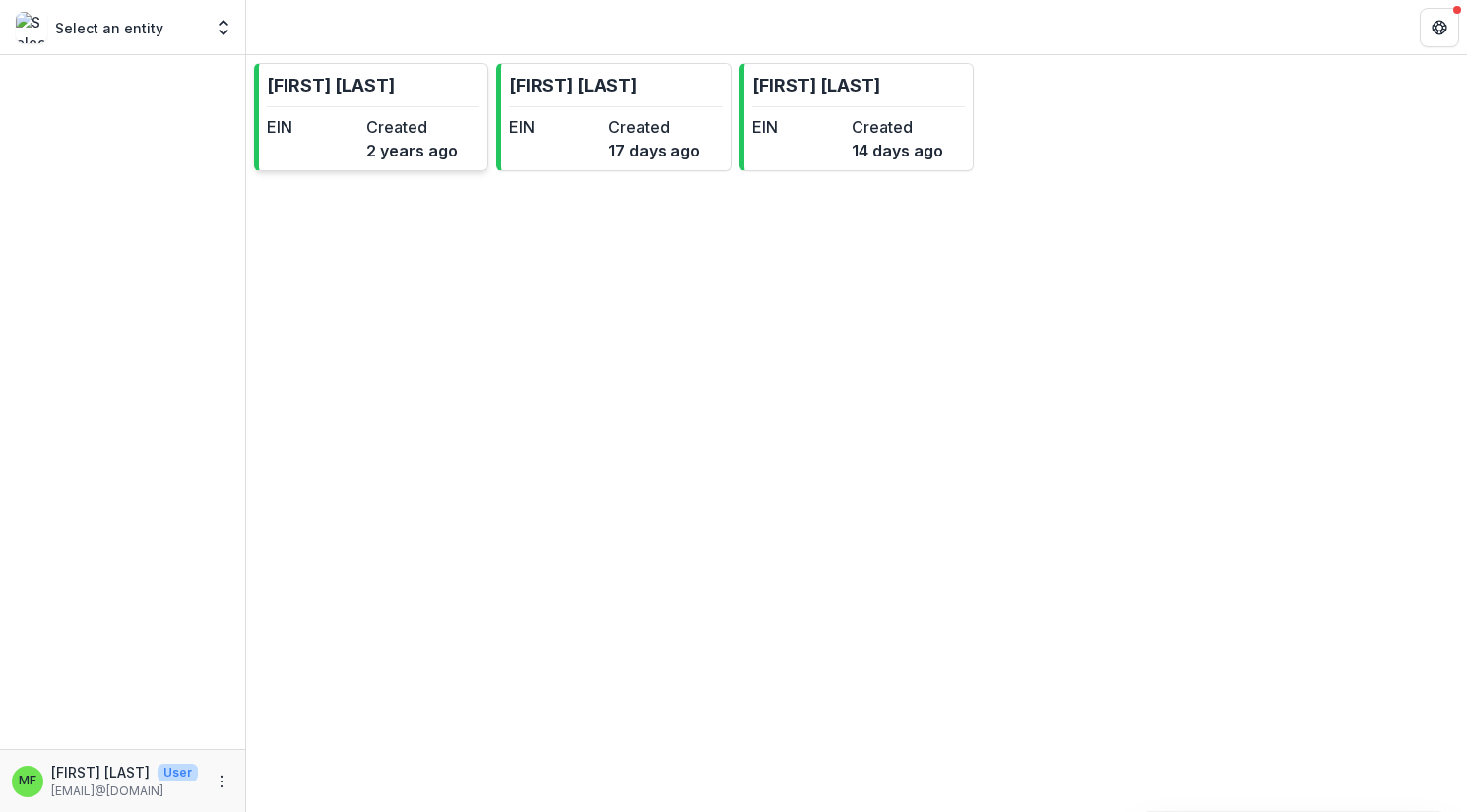 click on "[FIRST] [LAST] EIN Created [YEAR] years ago" at bounding box center (371, 117) 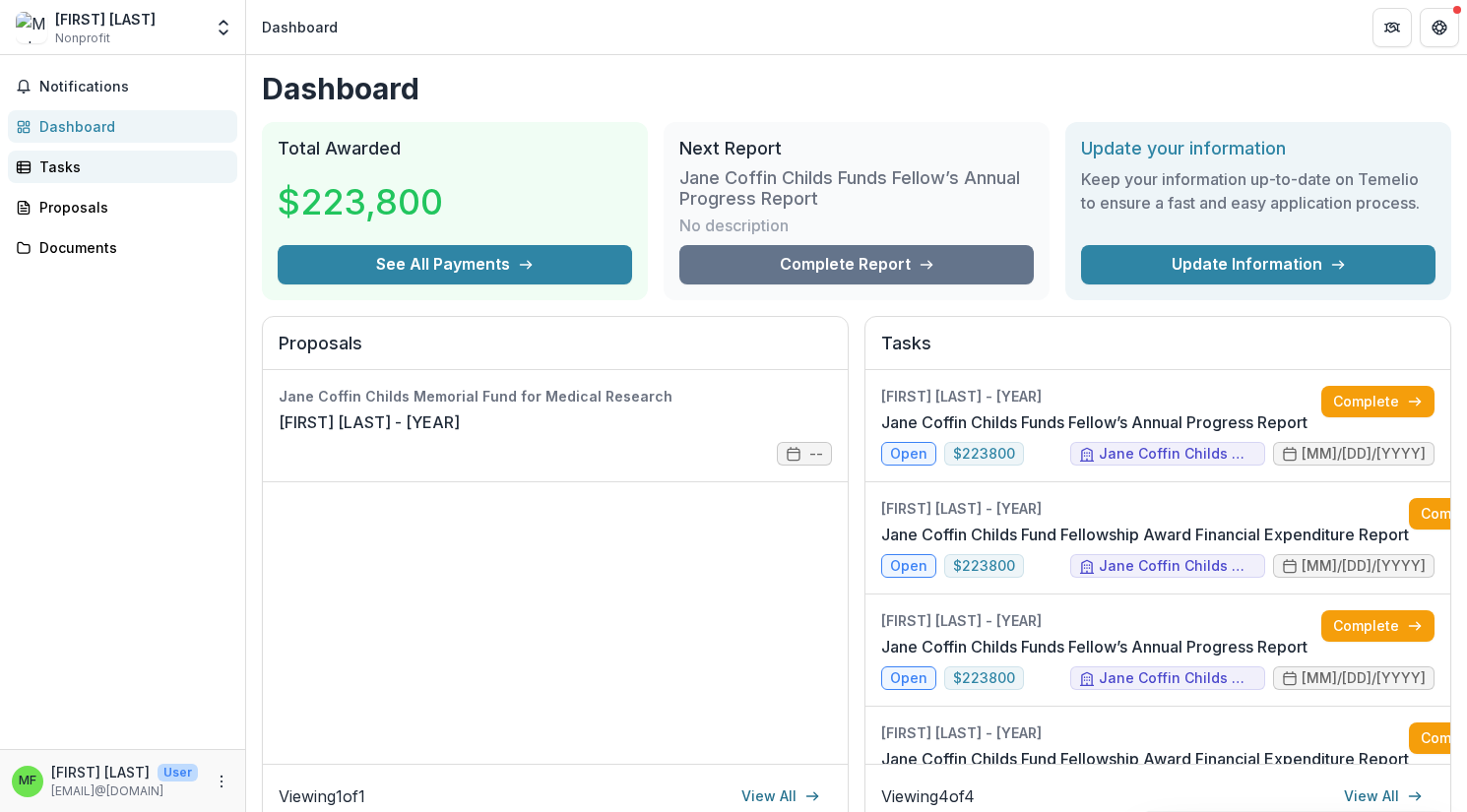 click on "Tasks" at bounding box center (122, 166) 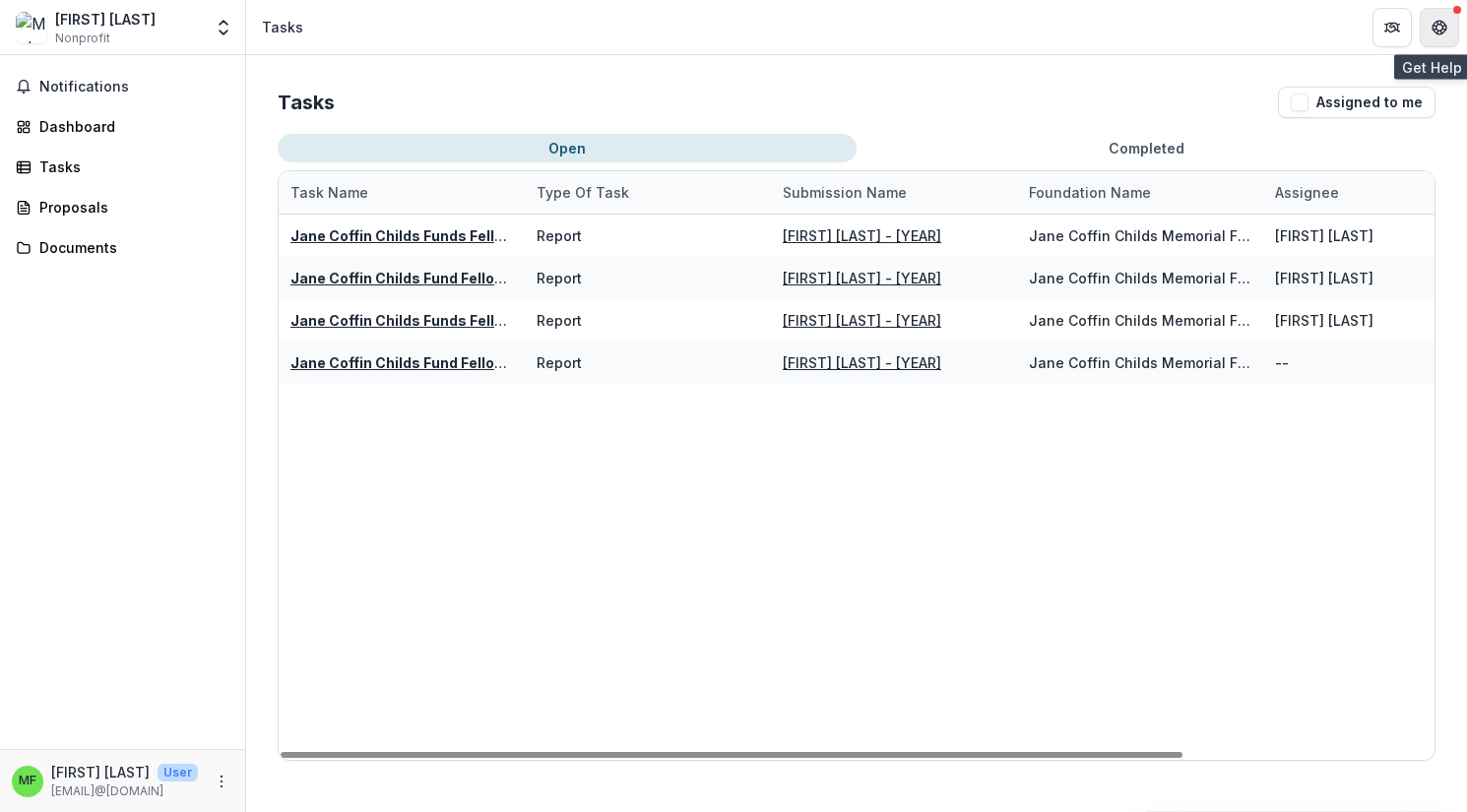 click at bounding box center [1439, 28] 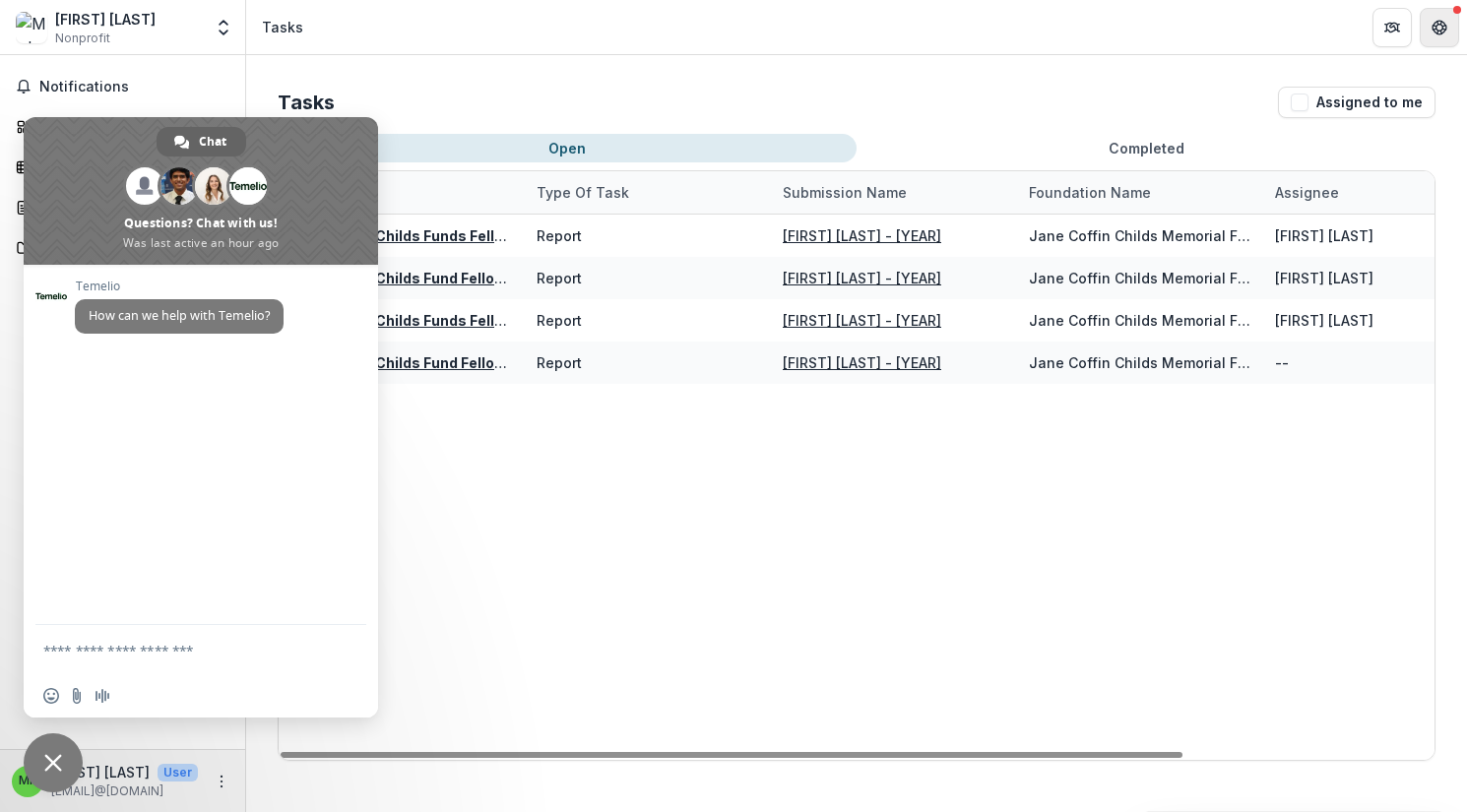 click 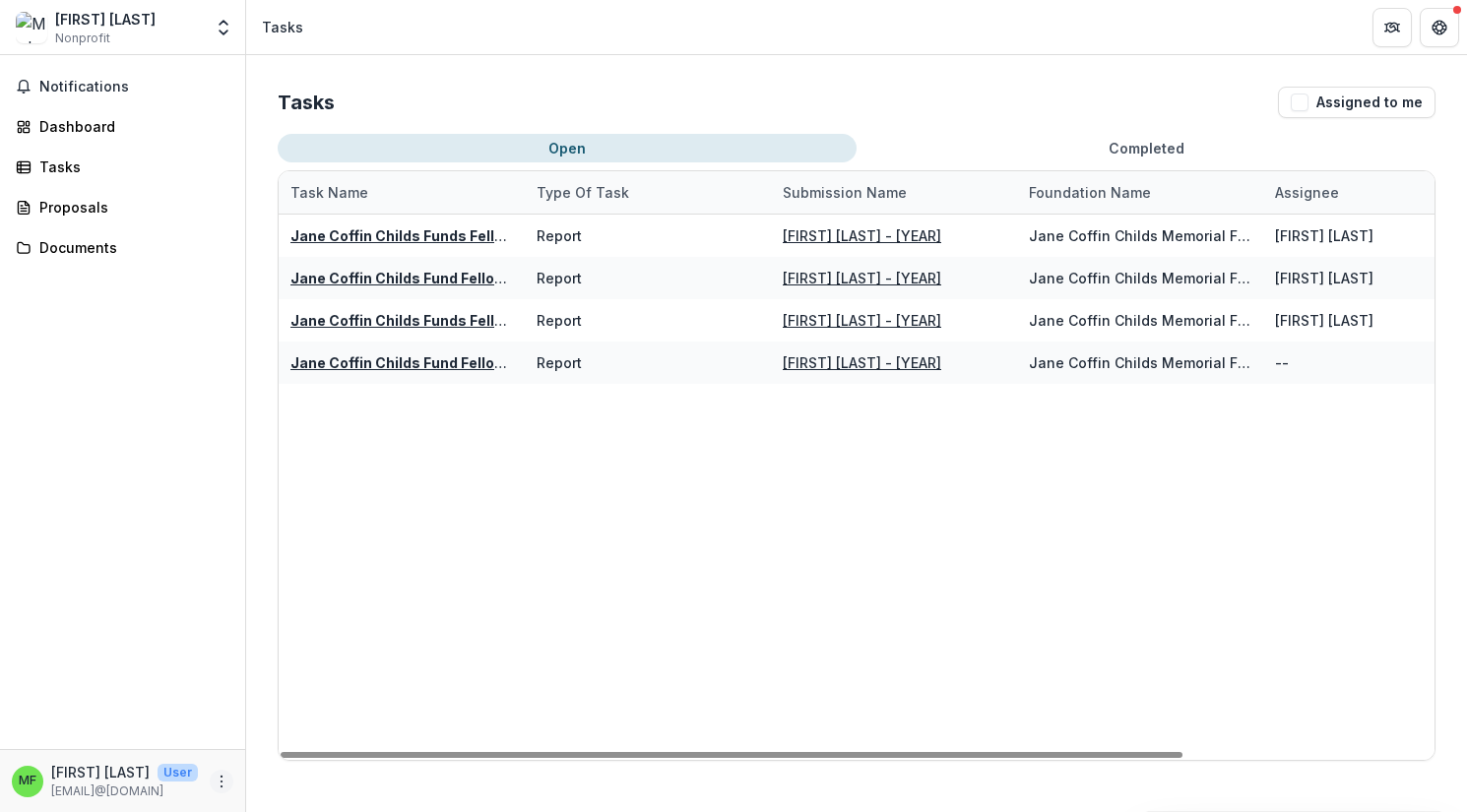 click 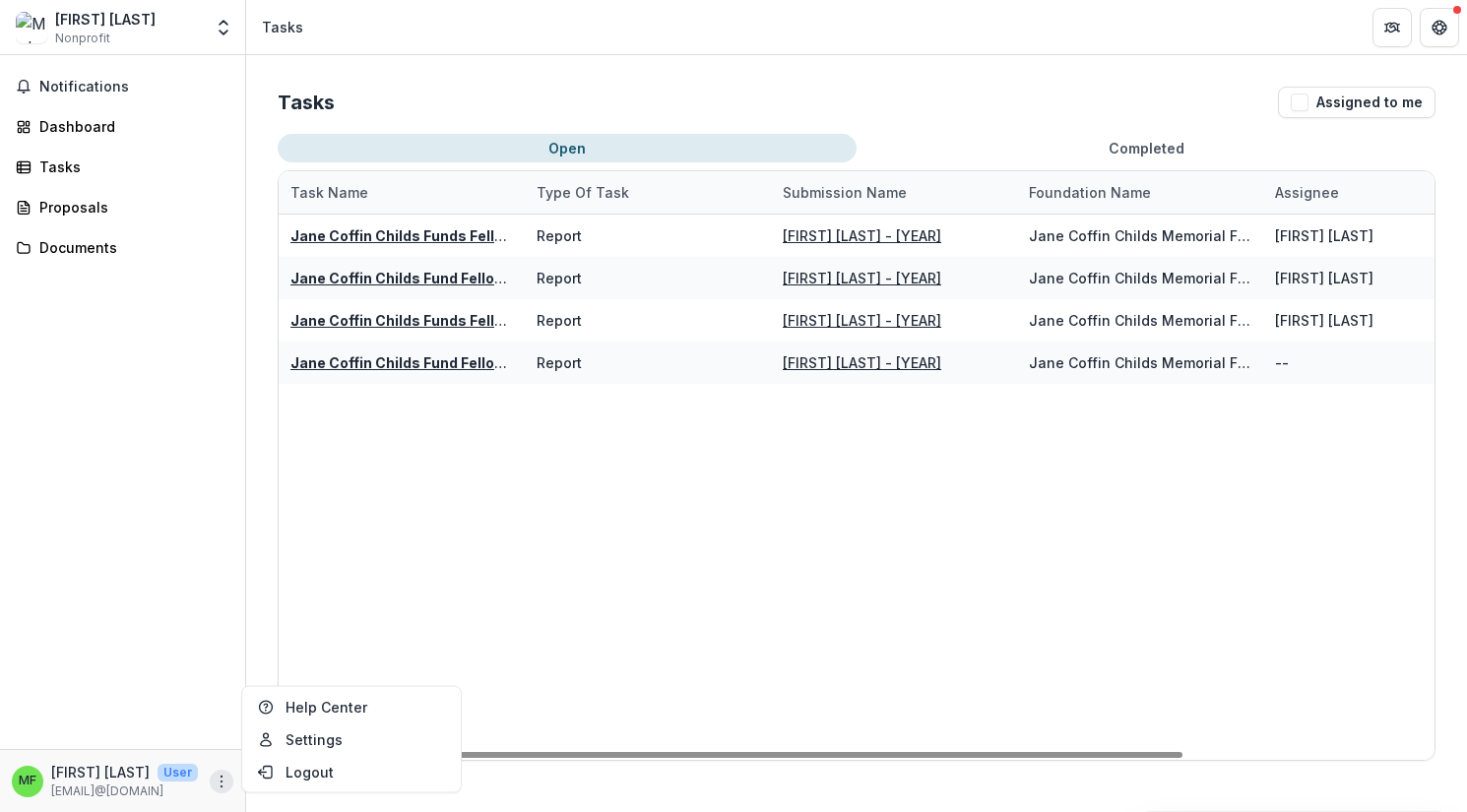 click on "Jane Coffin Childs Funds Fellow’s Annual Progress Report Report [FIRST] [LAST] - [YEAR] Jane Coffin Childs Memorial Fund for Medical Research [FIRST] [LAST] [MM]/[DD]/[YYYY] Jane Coffin Childs Fund Fellowship Award Financial Expenditure Report Report [FIRST] [LAST] - [YEAR] Jane Coffin Childs Memorial Fund for Medical Research [FIRST] [LAST] [MM]/[DD]/[YYYY] Jane Coffin Childs Funds Fellow’s Annual Progress Report Report [FIRST] [LAST] - [YEAR] Jane Coffin Childs Memorial Fund for Medical Research [FIRST] [LAST] [MM]/[DD]/[YYYY] Jane Coffin Childs Fund Fellowship Award Financial Expenditure Report Report [FIRST] [LAST] - [YEAR] Jane Coffin Childs Memorial Fund for Medical Research -- [MM]/[DD]/[YYYY]" at bounding box center (1017, 487) 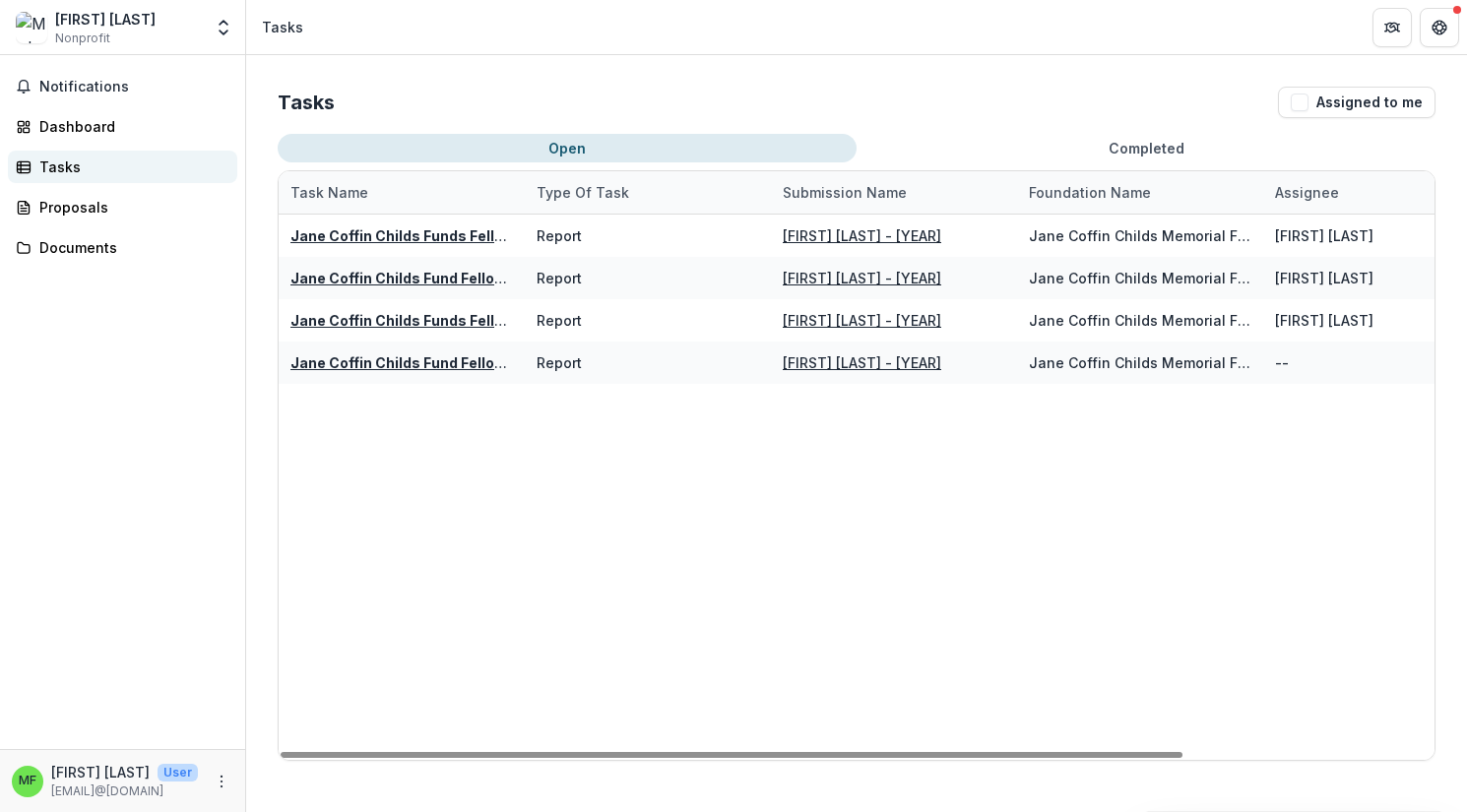 click on "Tasks" at bounding box center [122, 166] 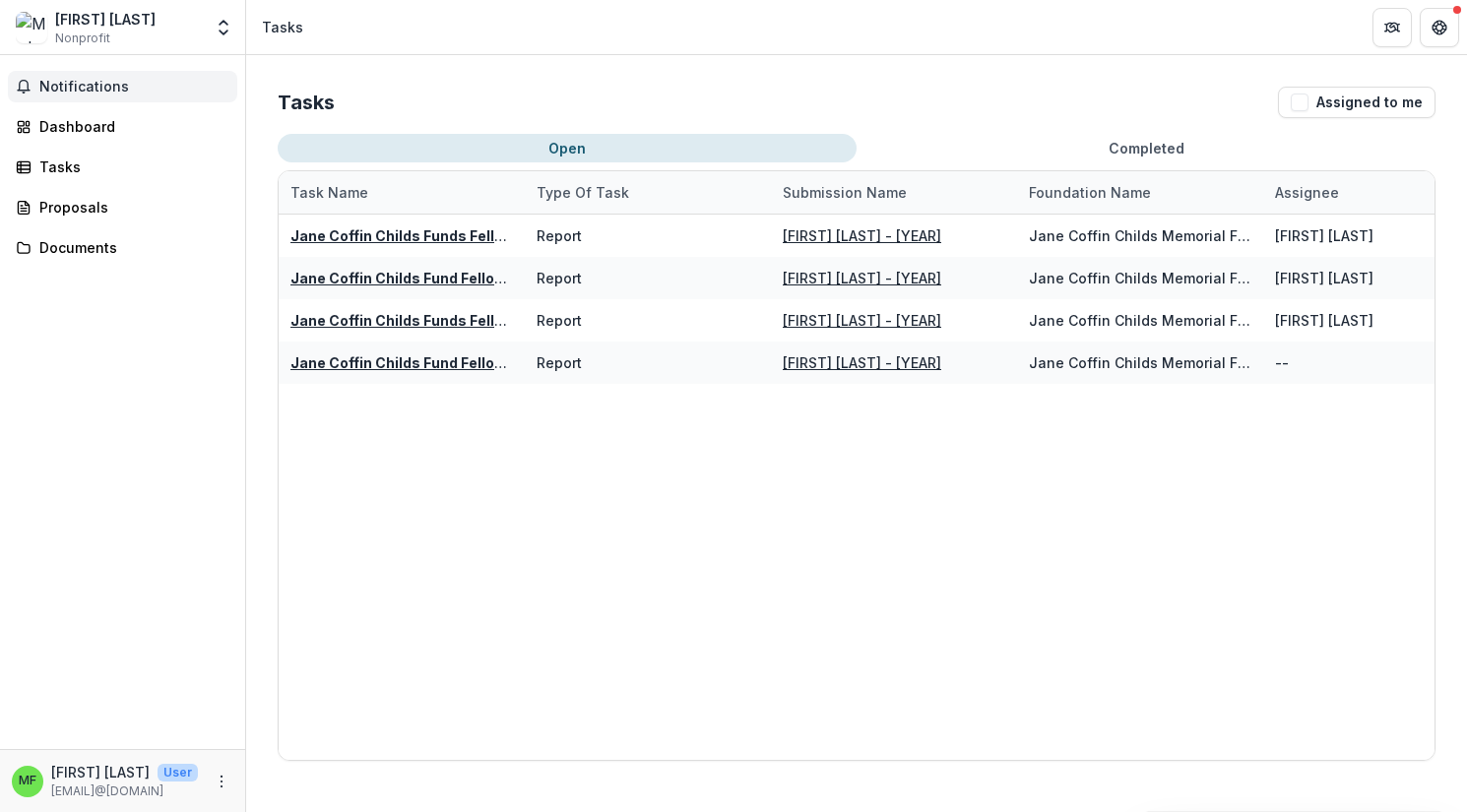 click on "Notifications" at bounding box center [134, 87] 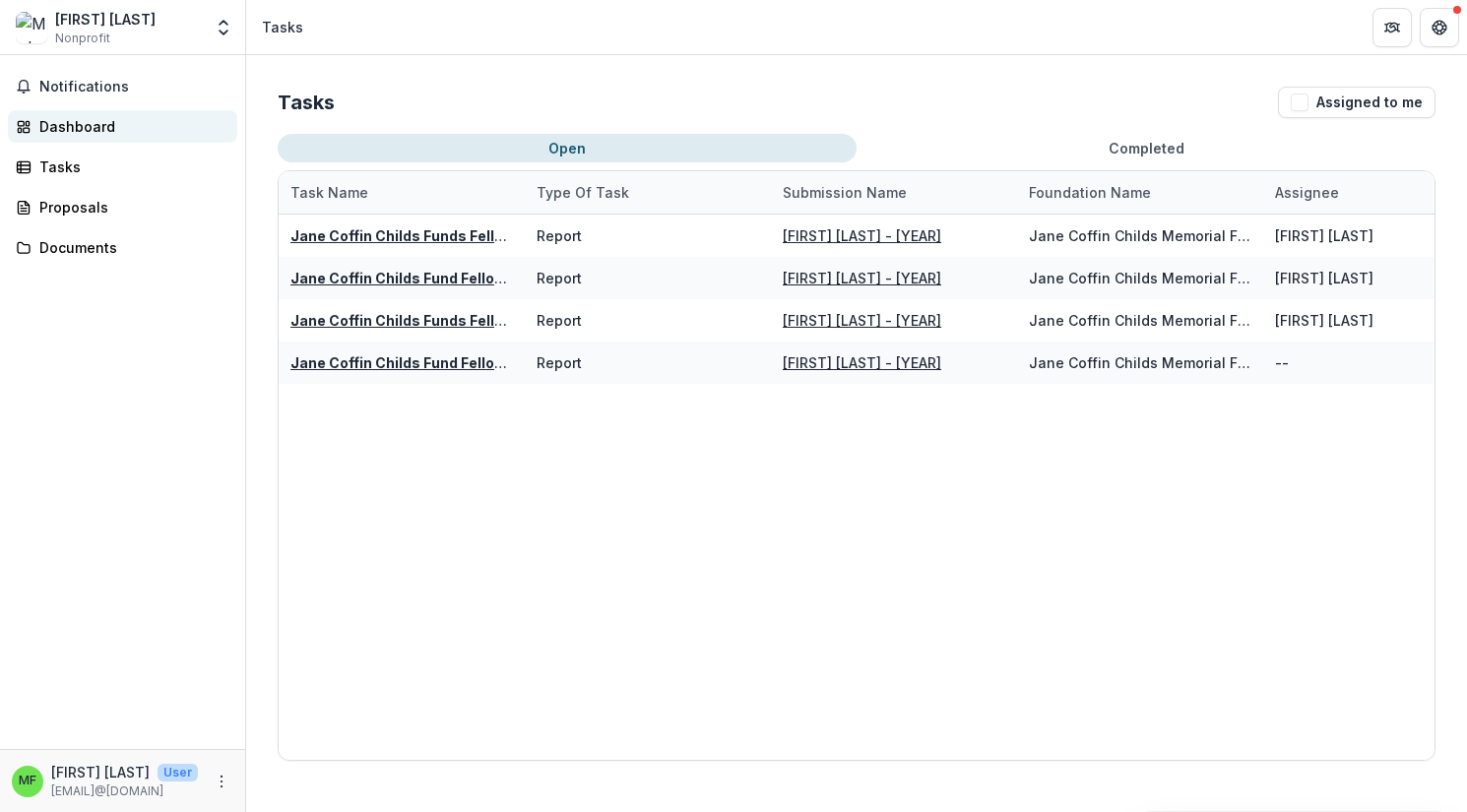 click on "Dashboard" at bounding box center [122, 126] 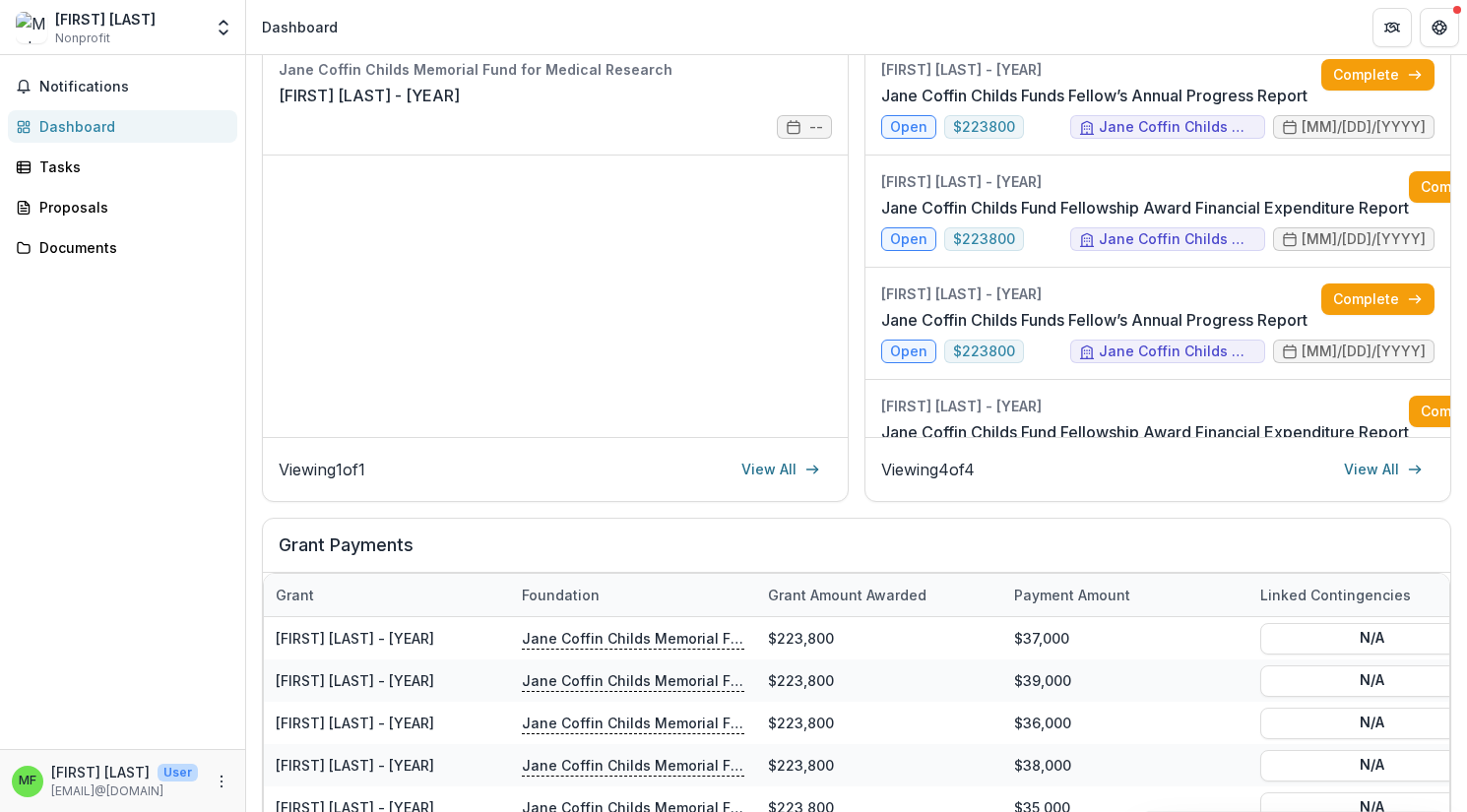 scroll, scrollTop: 554, scrollLeft: 0, axis: vertical 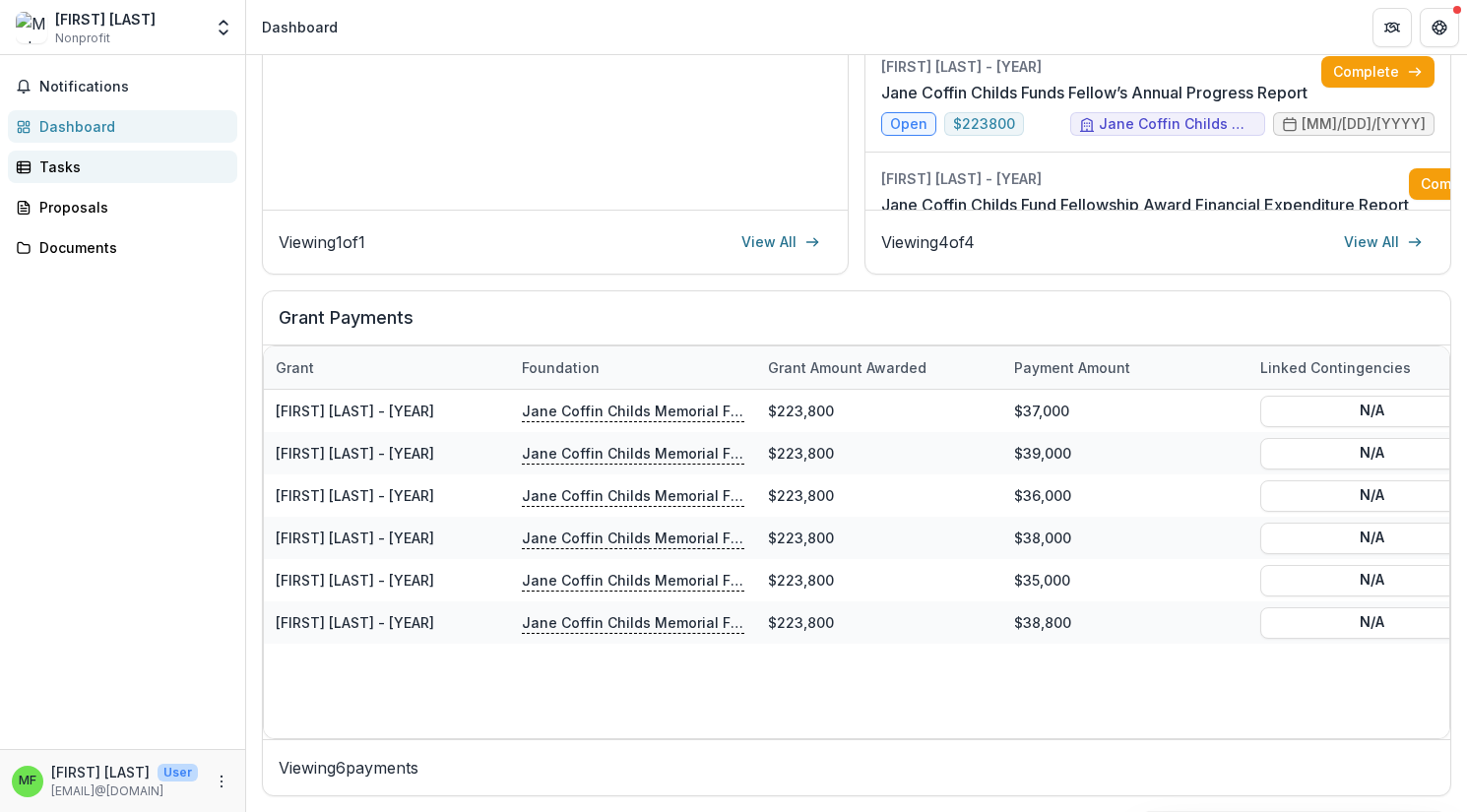 click on "Tasks" at bounding box center (130, 166) 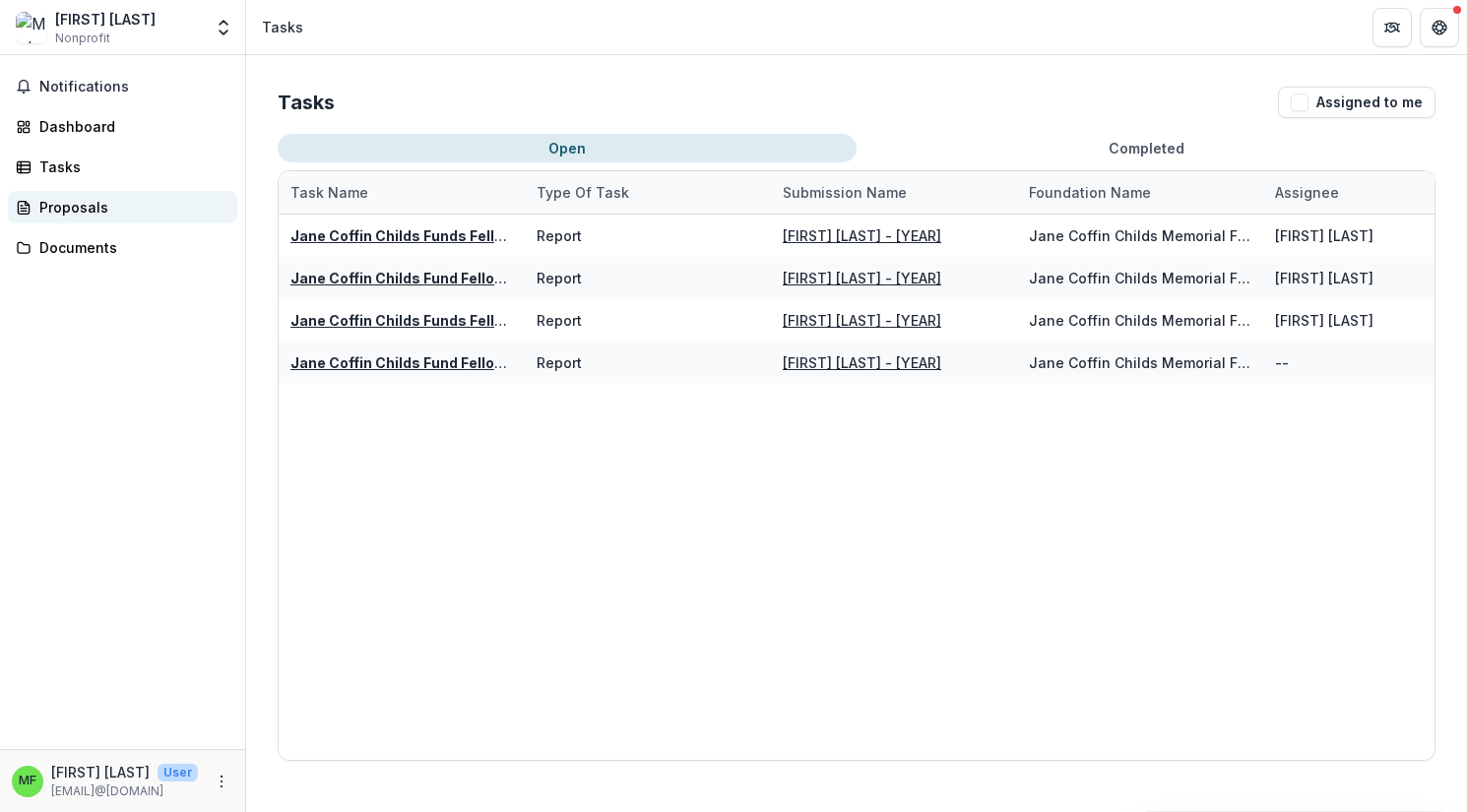click on "Proposals" at bounding box center [130, 207] 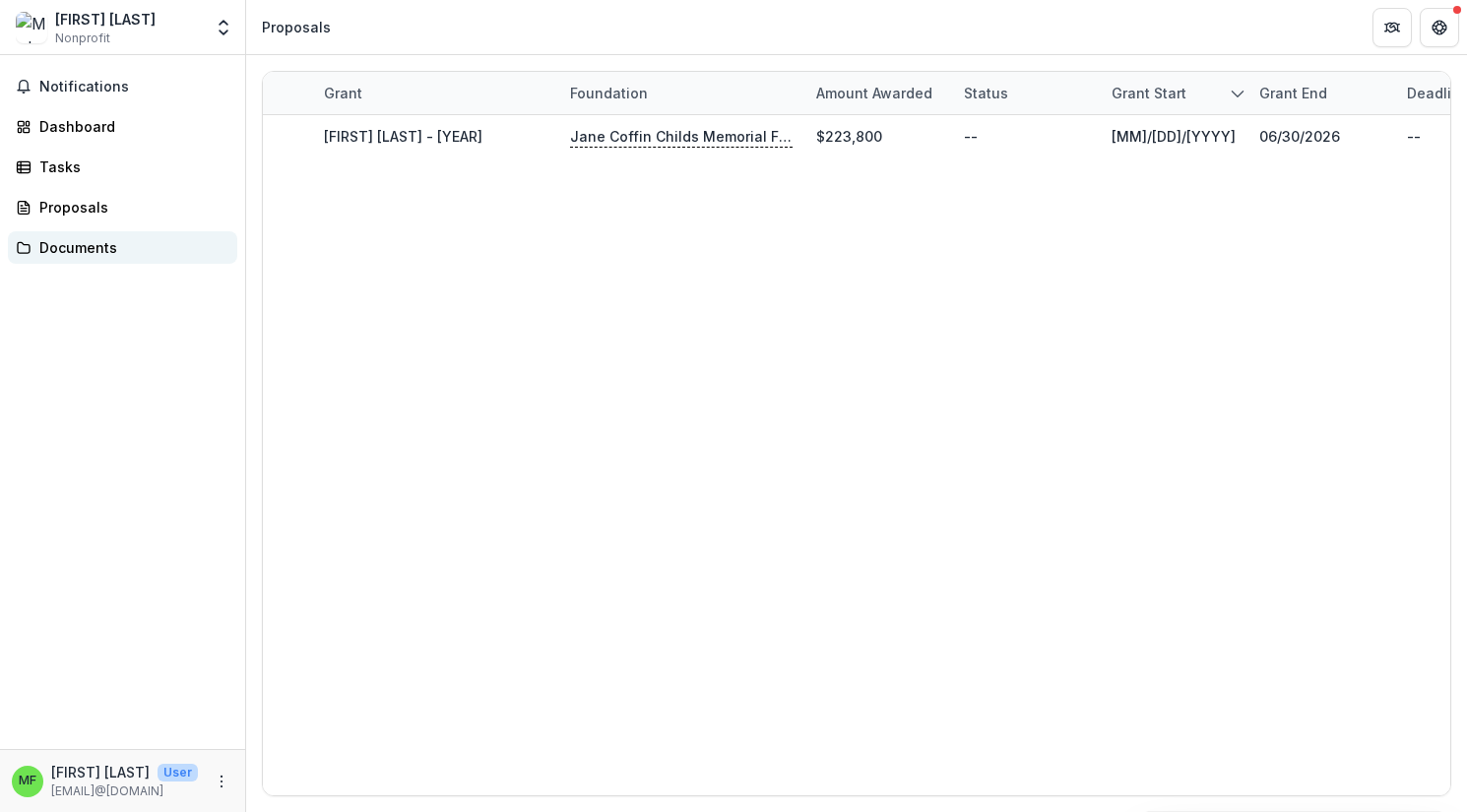 click on "Documents" at bounding box center [130, 247] 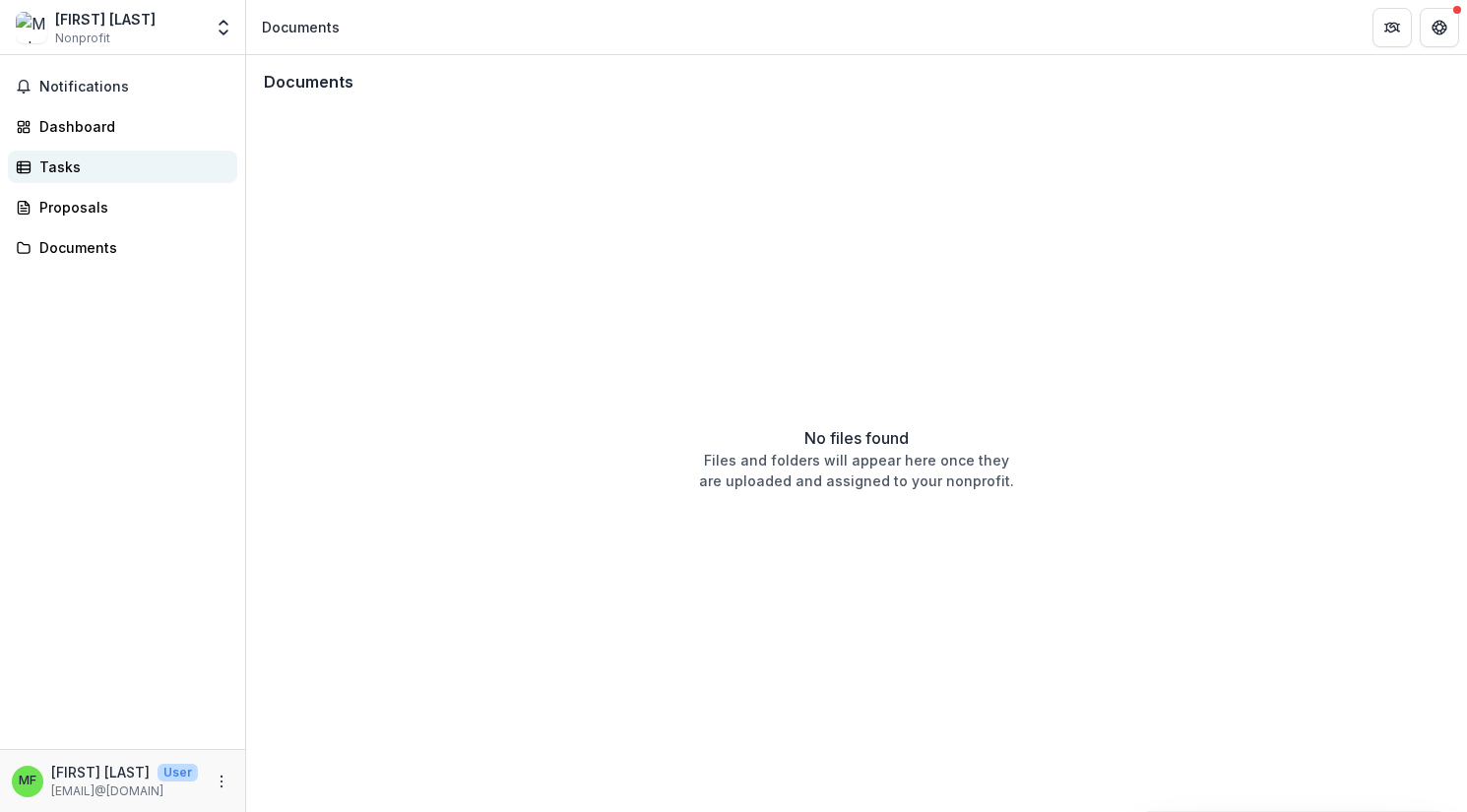 click on "Tasks" at bounding box center [130, 166] 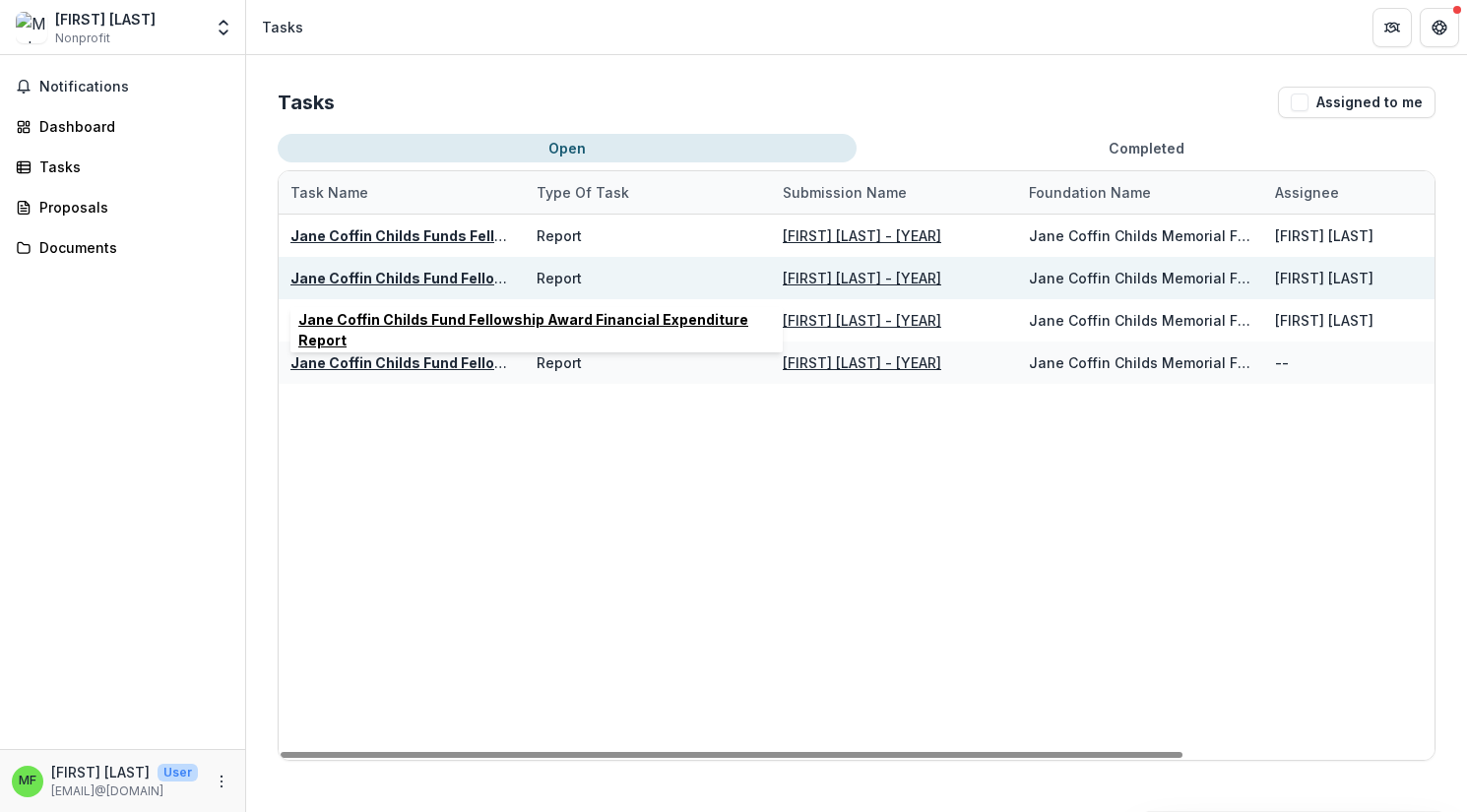 click on "Jane Coffin Childs Fund Fellowship Award Financial Expenditure Report" at bounding box center (541, 278) 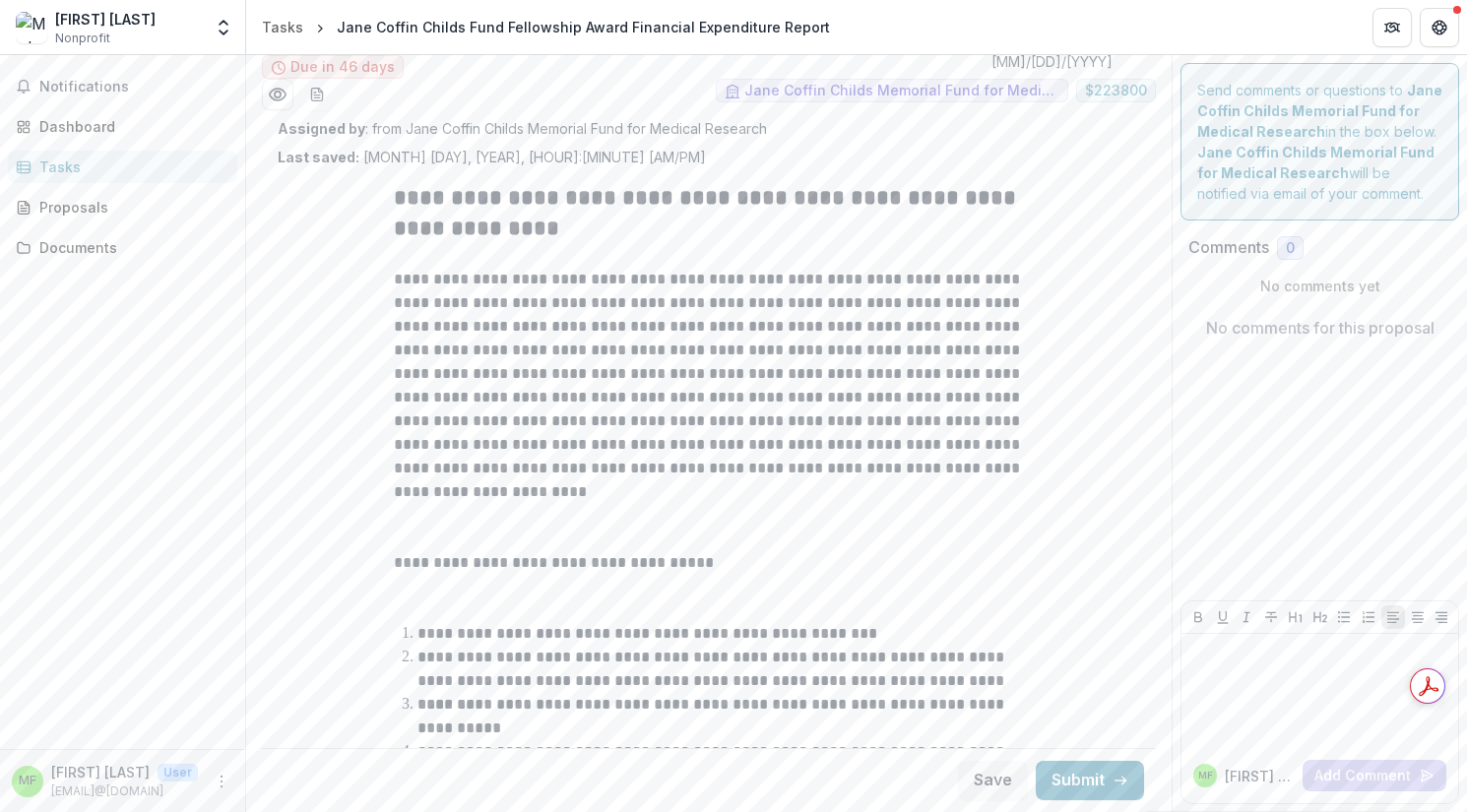 scroll, scrollTop: 0, scrollLeft: 0, axis: both 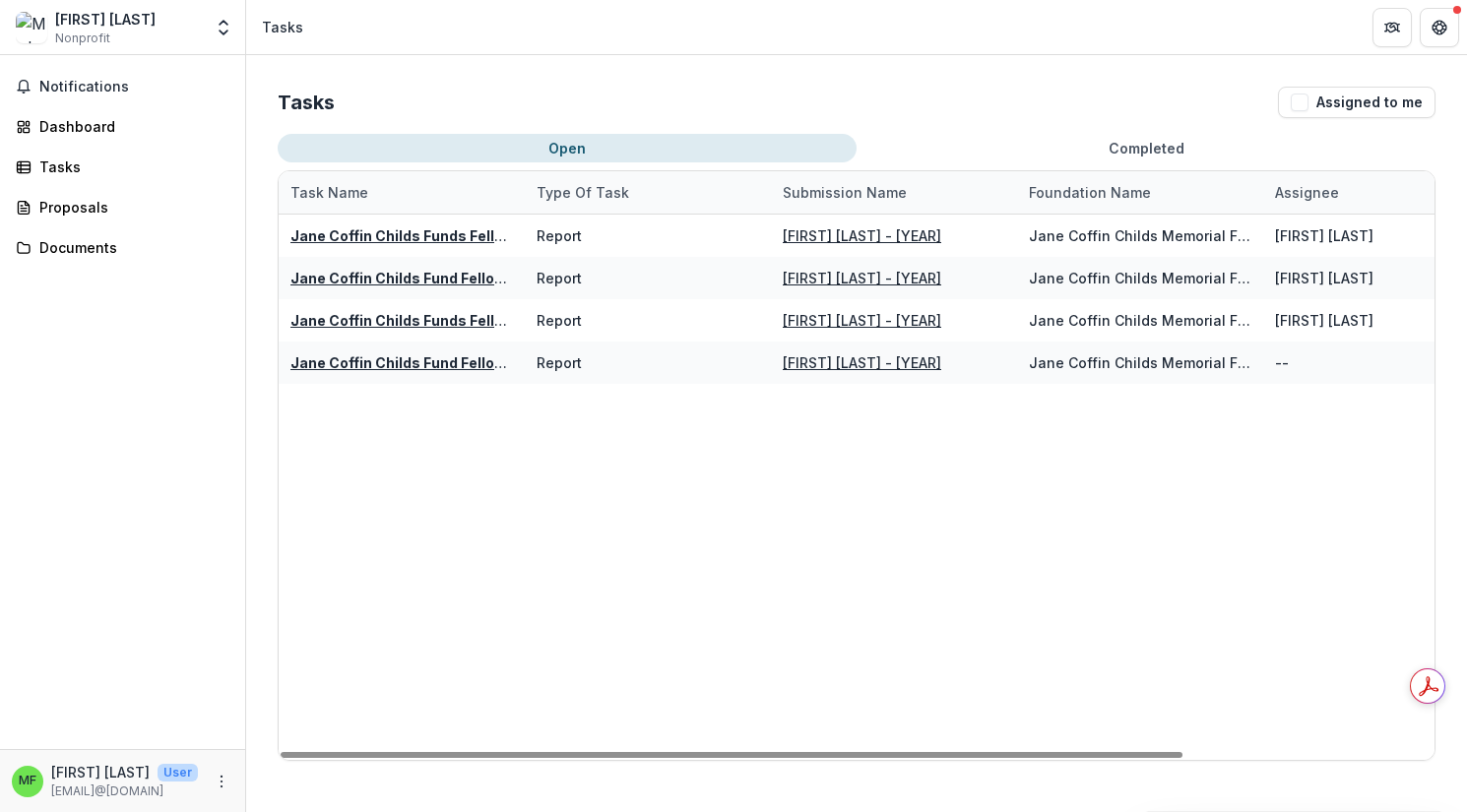 click on "Allow popups on this domain" at bounding box center [0, 0] 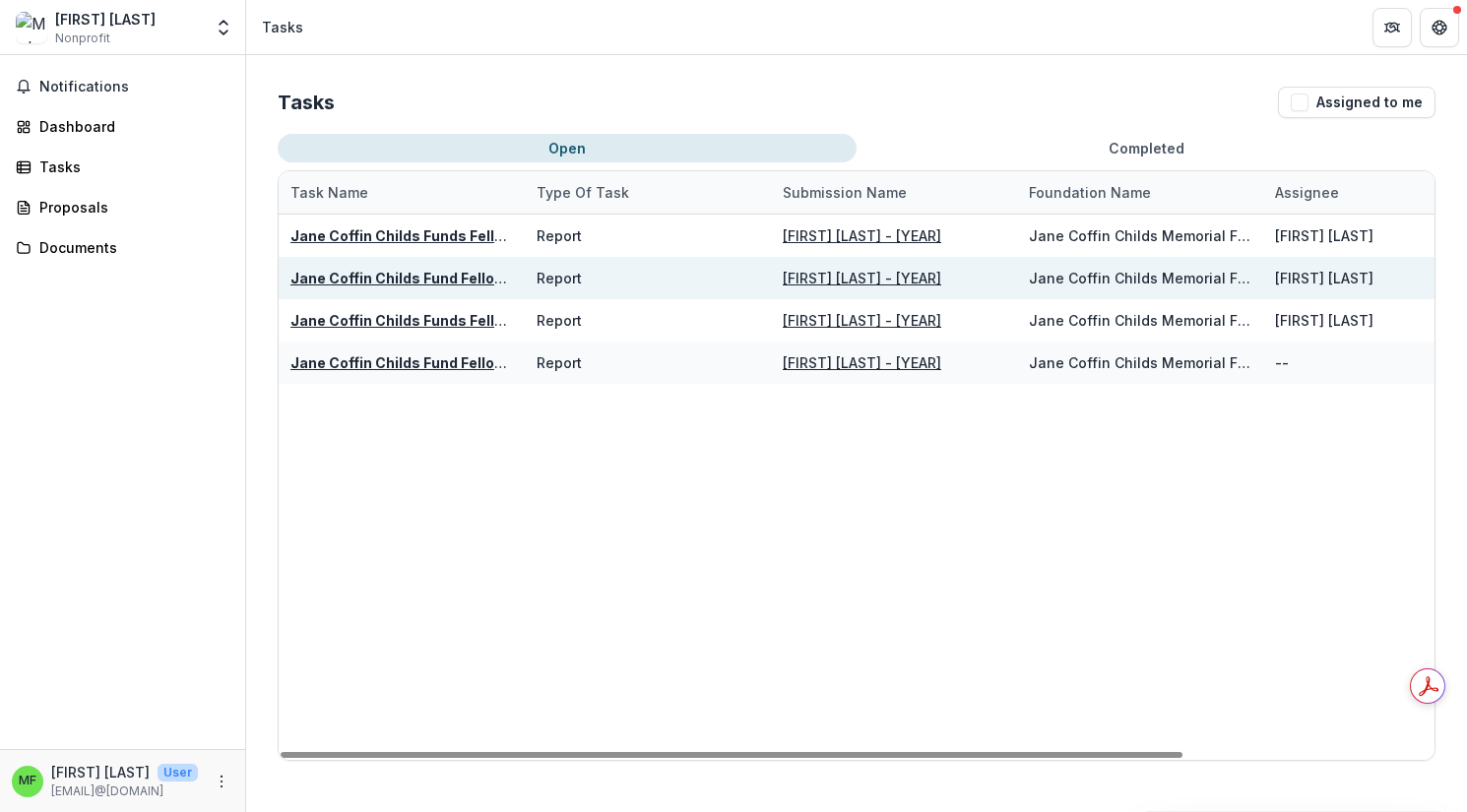 click on "Jane Coffin Childs Fund Fellowship Award Financial Expenditure Report" at bounding box center [541, 278] 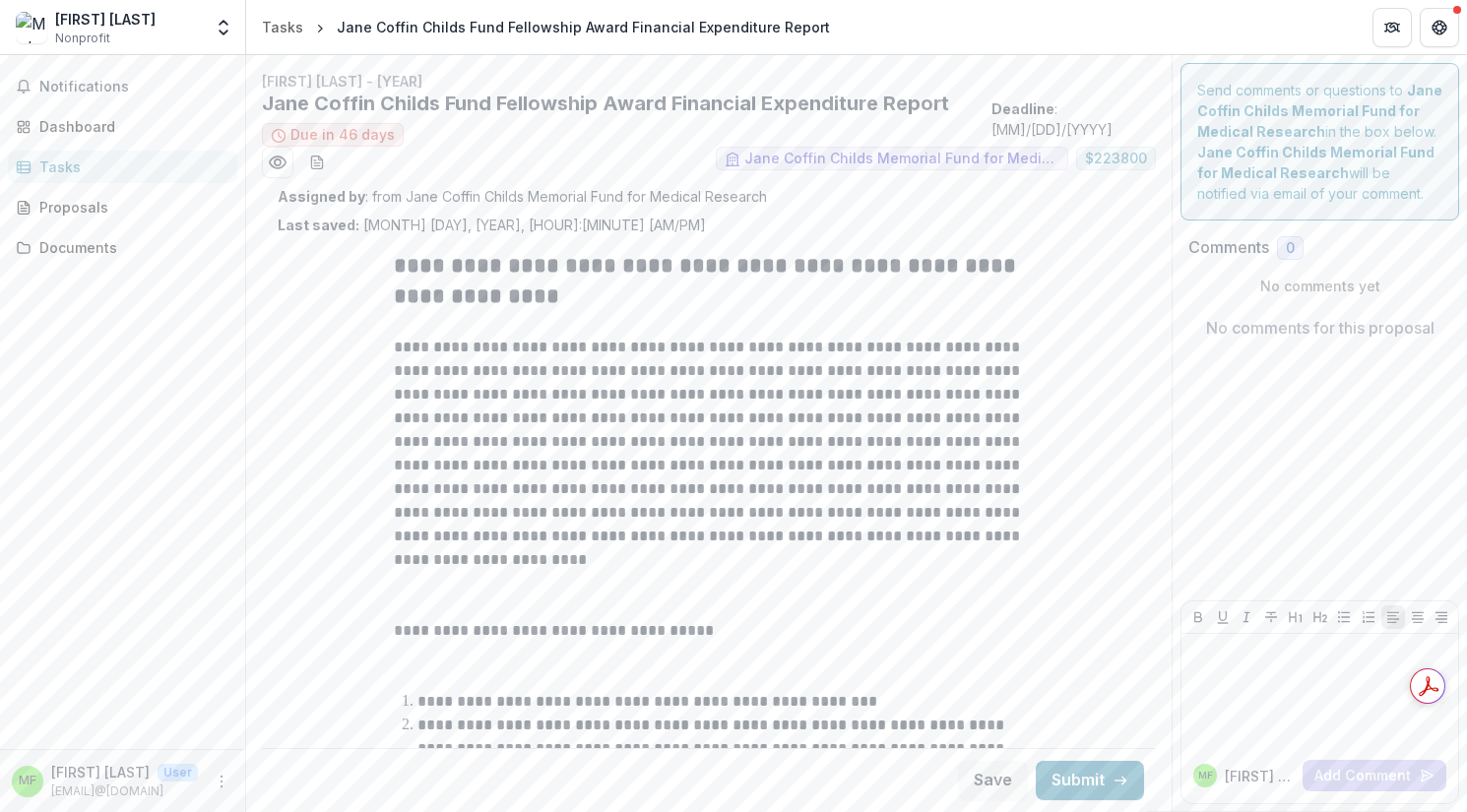 click on "Tasks" at bounding box center (130, 166) 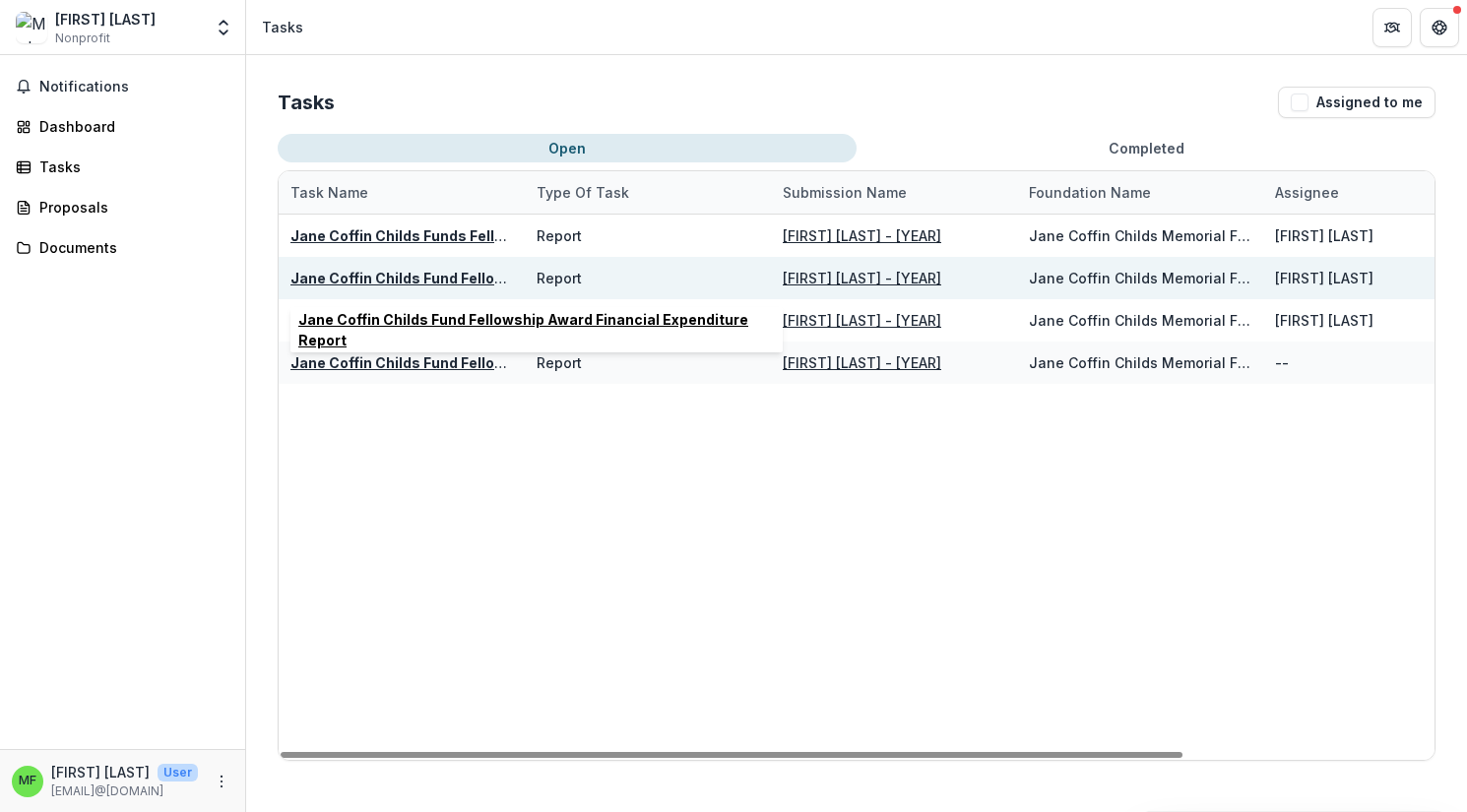 click on "Jane Coffin Childs Fund Fellowship Award Financial Expenditure Report" at bounding box center (541, 278) 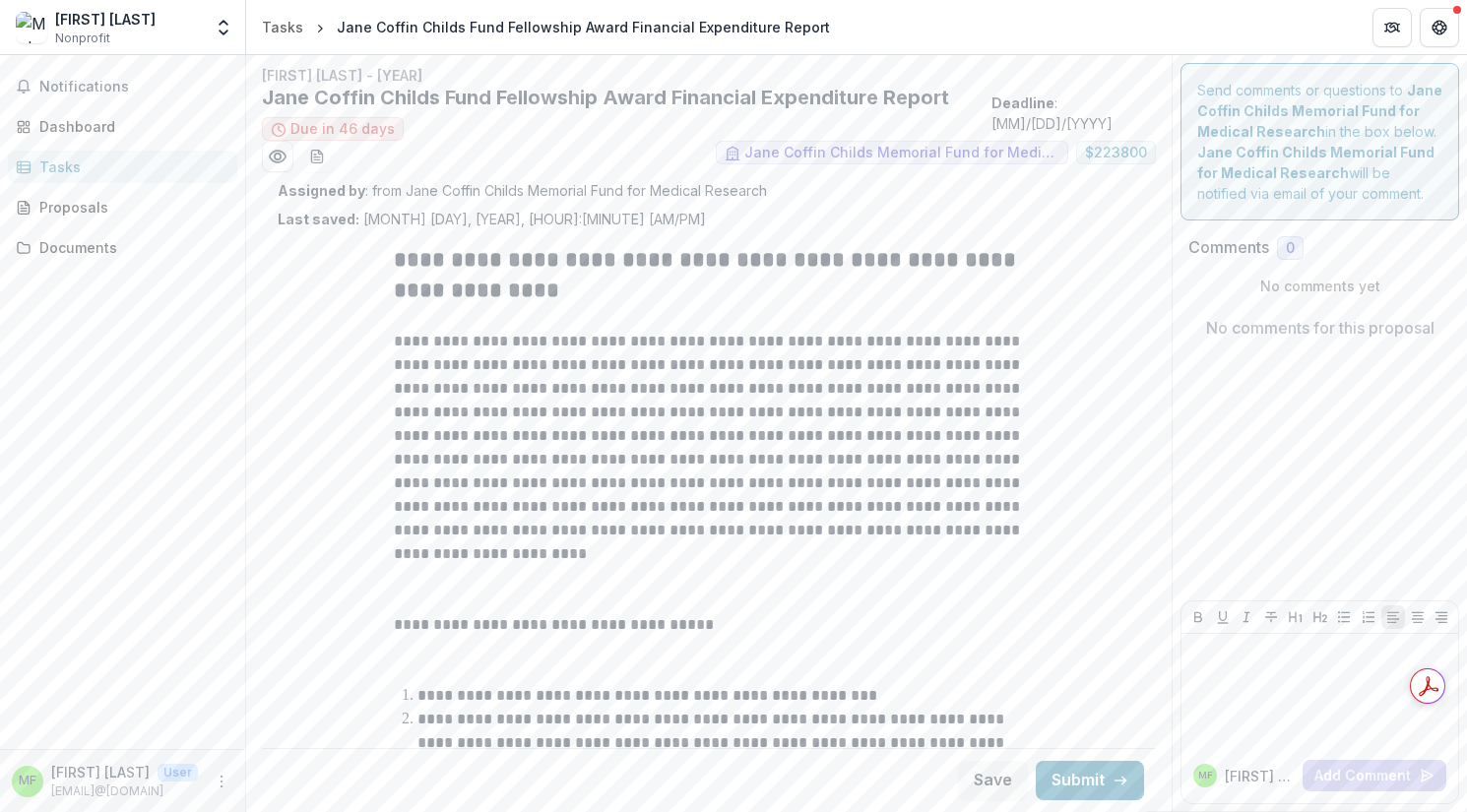 scroll, scrollTop: 0, scrollLeft: 0, axis: both 